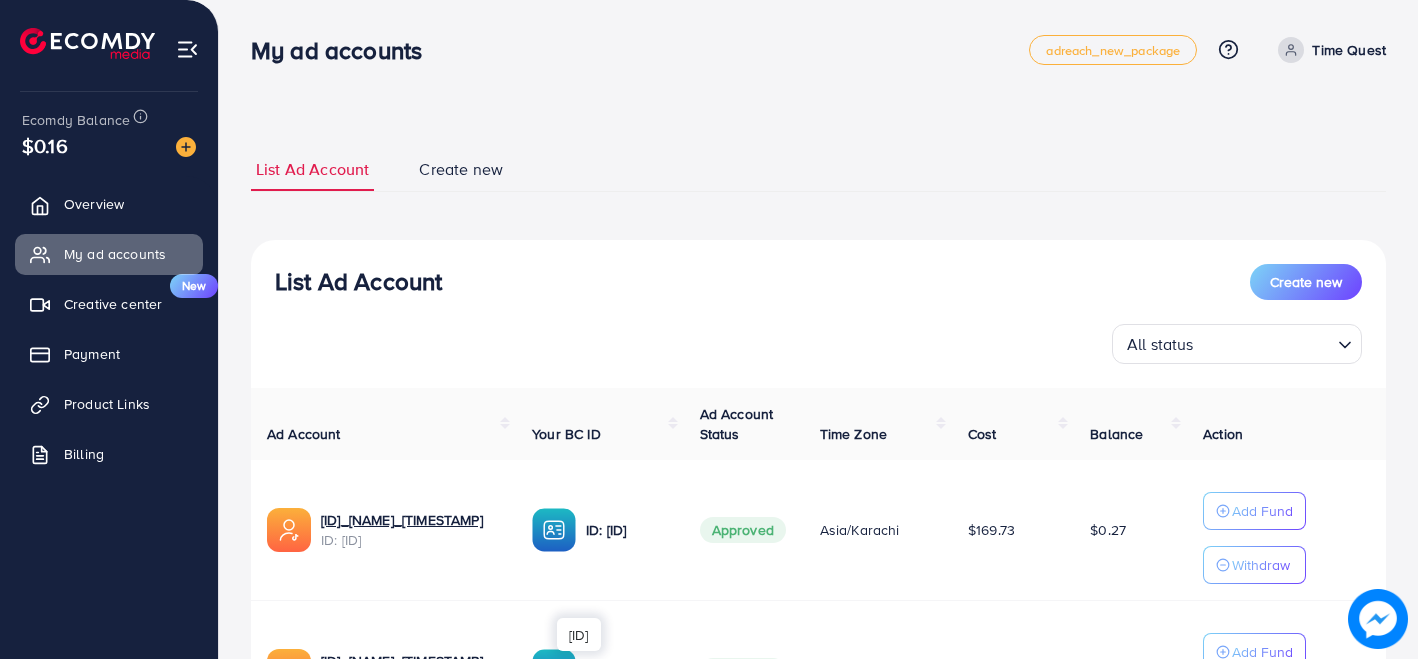 scroll, scrollTop: 223, scrollLeft: 0, axis: vertical 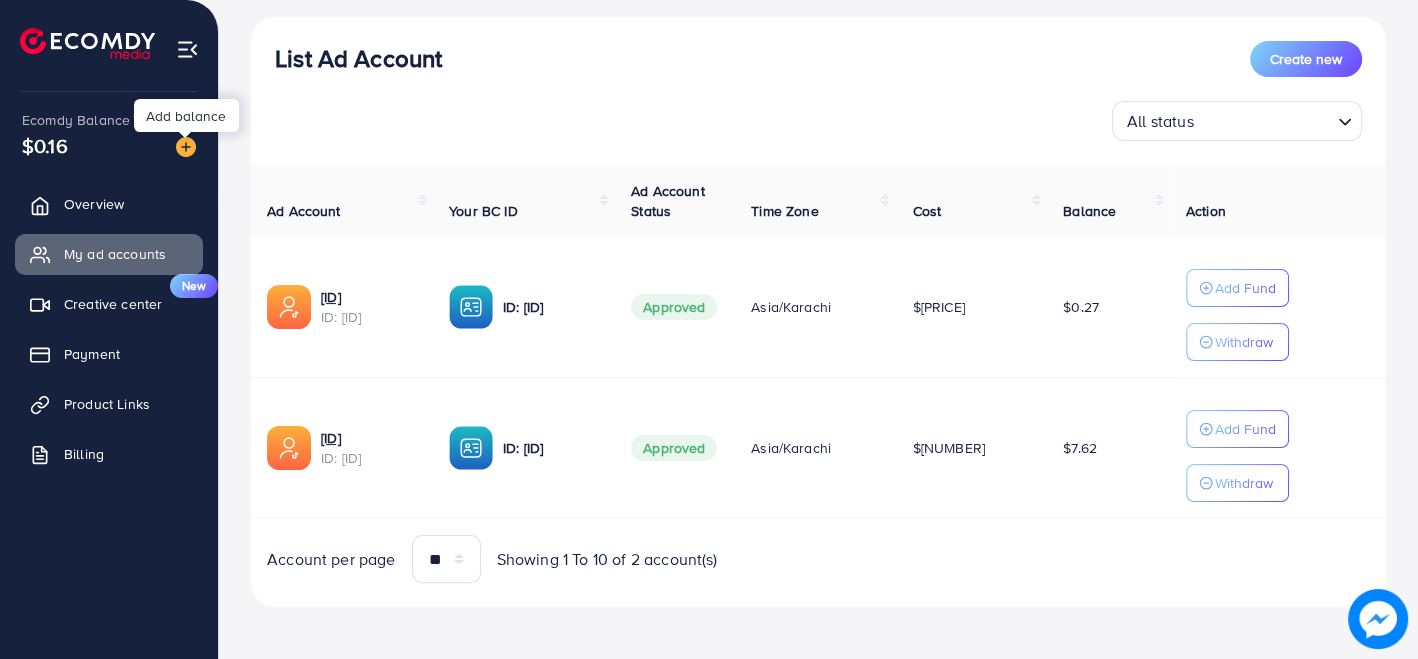 click at bounding box center [186, 147] 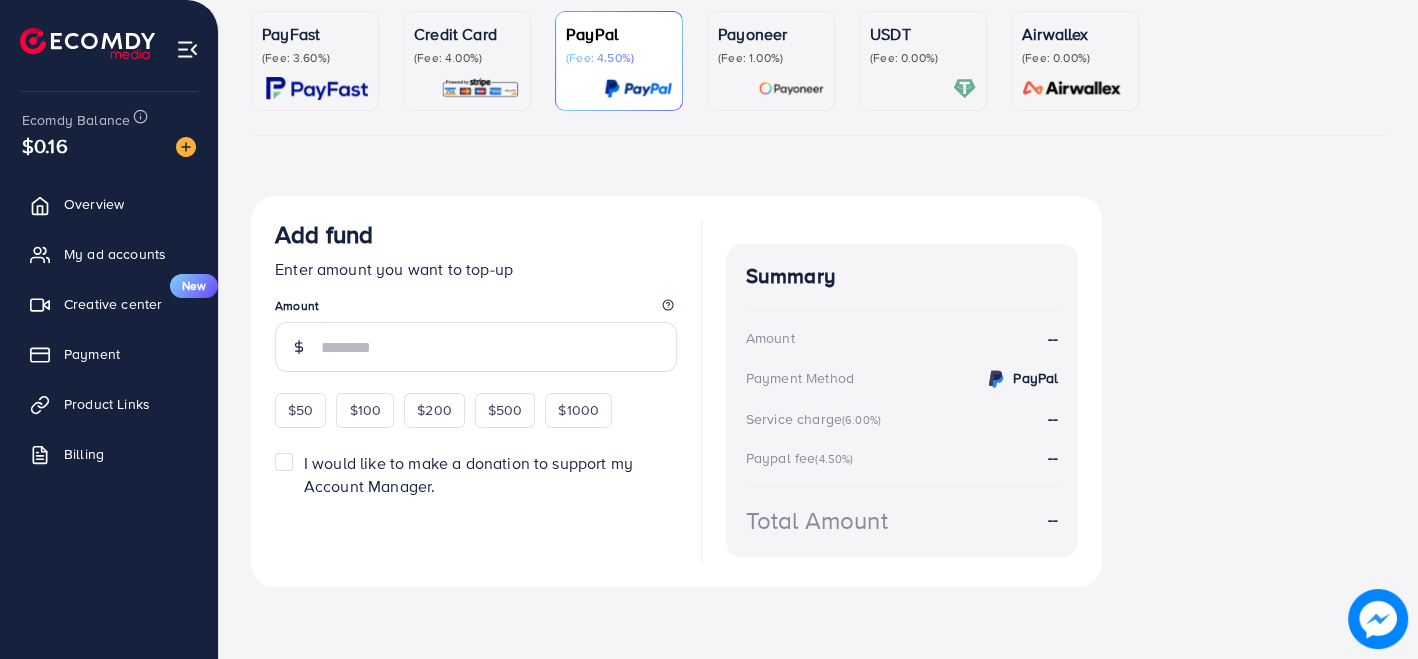 scroll, scrollTop: 0, scrollLeft: 0, axis: both 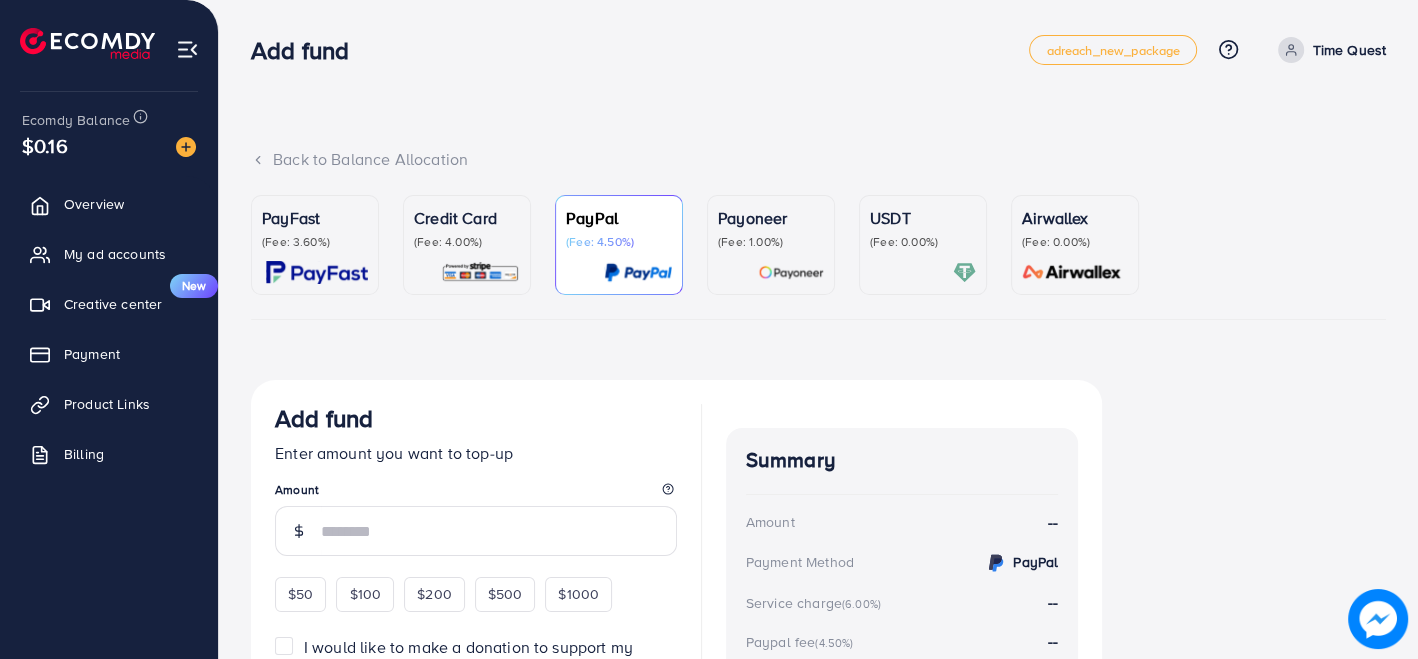 click on "USDT   (Fee: 0.00%)" at bounding box center [923, 245] 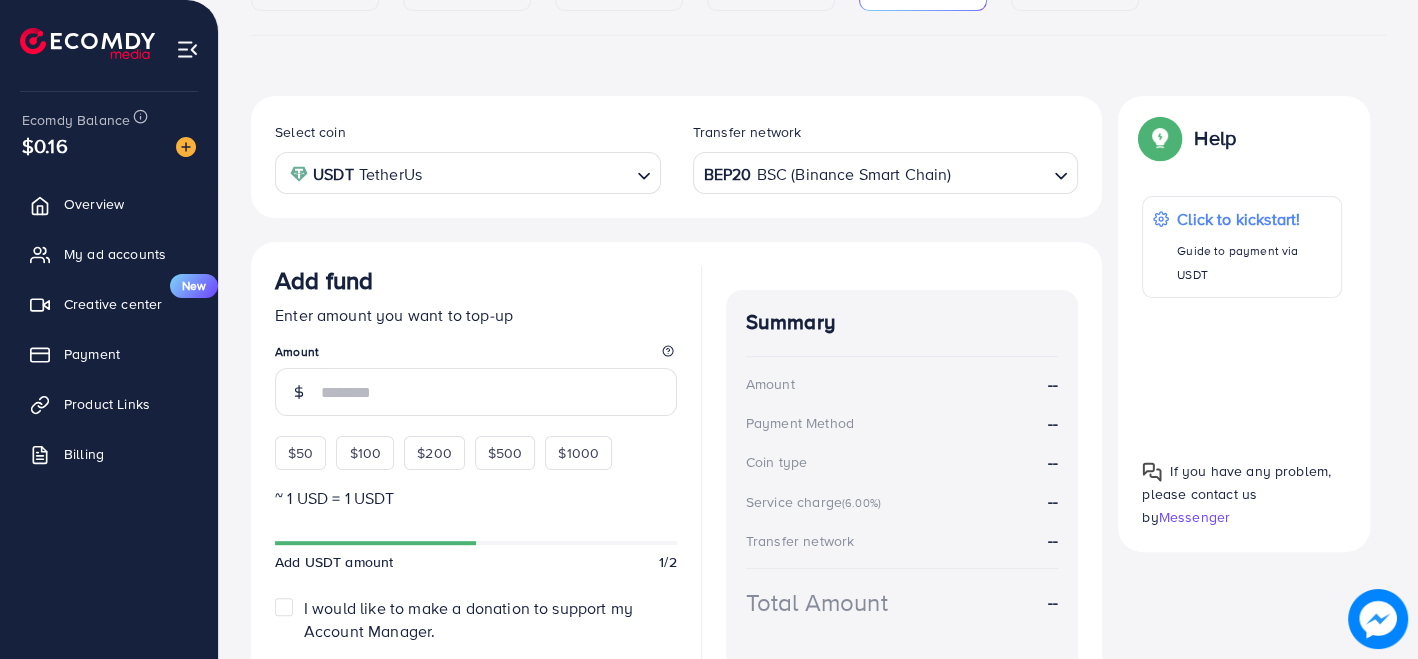 scroll, scrollTop: 333, scrollLeft: 0, axis: vertical 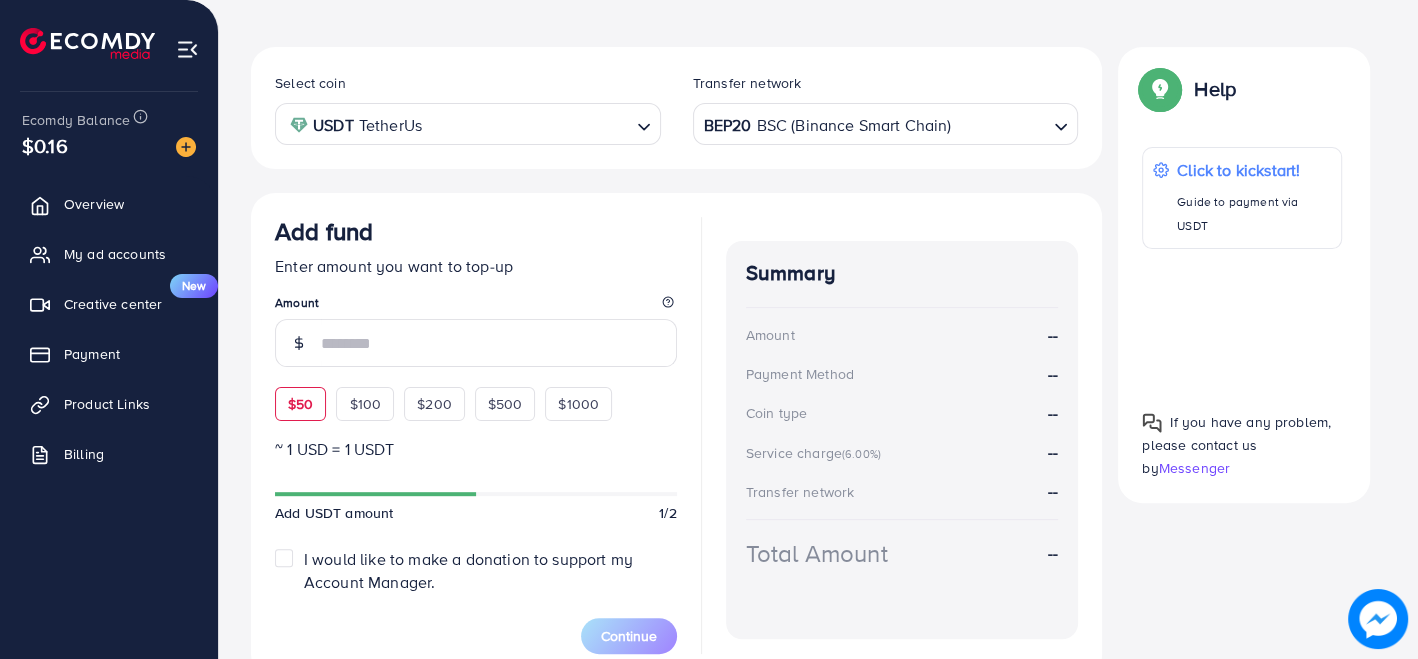 click on "$50" at bounding box center (300, 404) 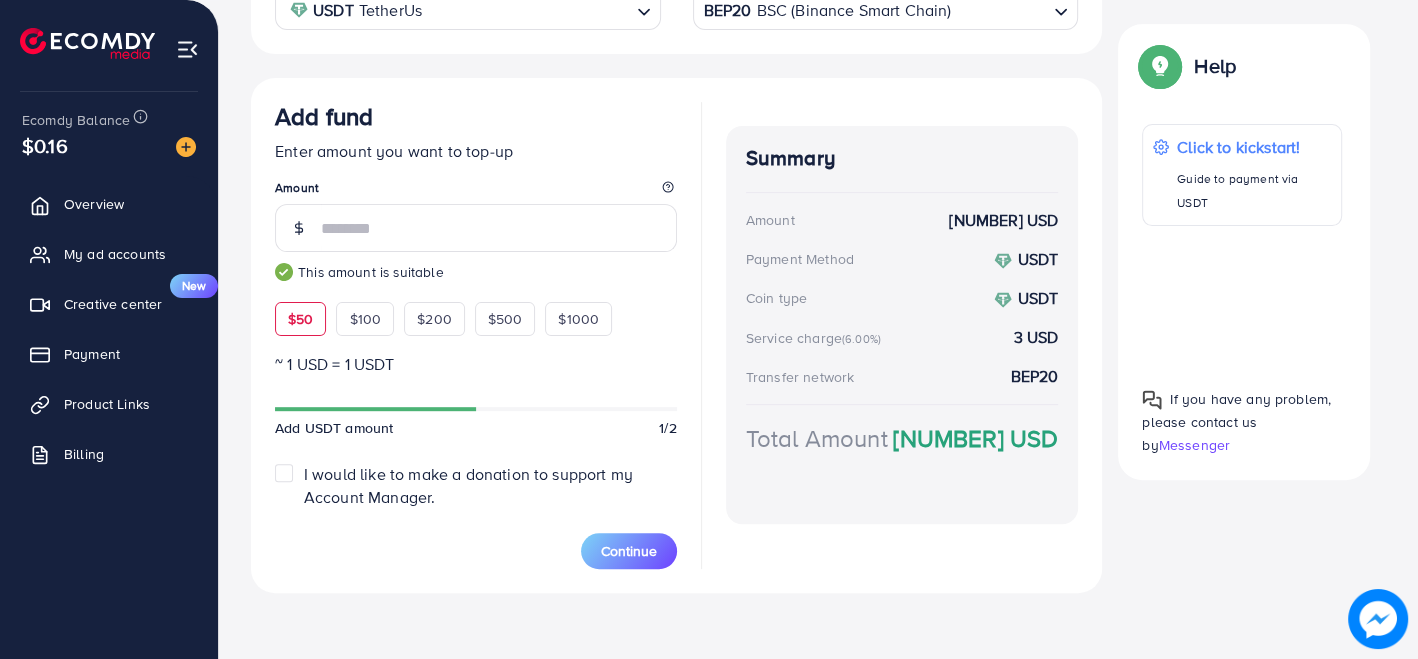 scroll, scrollTop: 451, scrollLeft: 0, axis: vertical 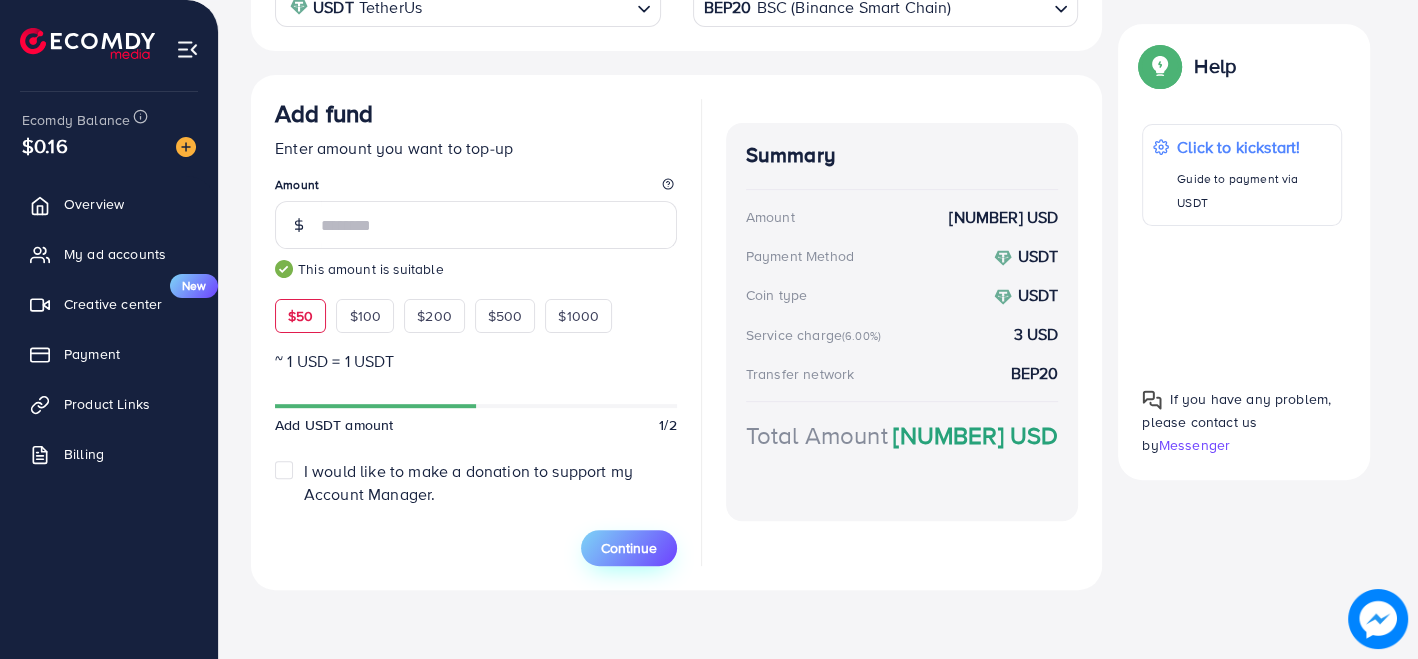 click on "Continue" at bounding box center (629, 548) 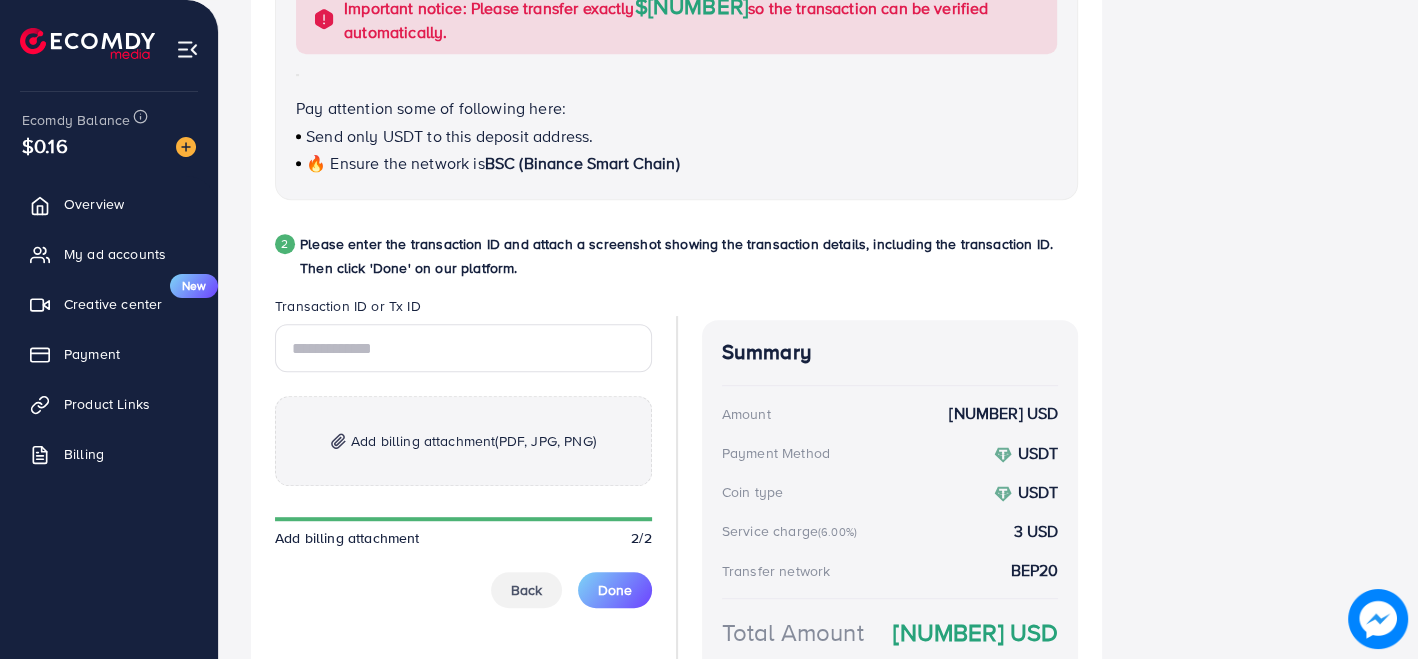scroll, scrollTop: 1014, scrollLeft: 0, axis: vertical 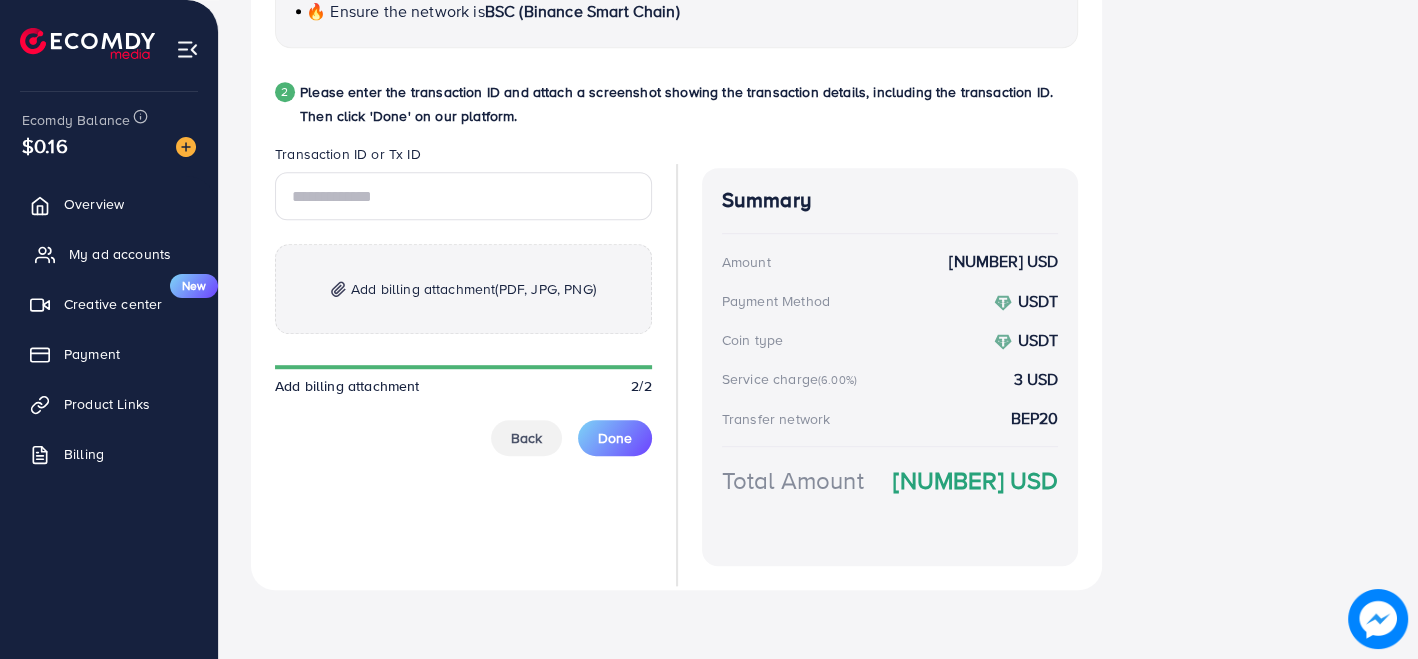 click on "My ad accounts" at bounding box center [120, 254] 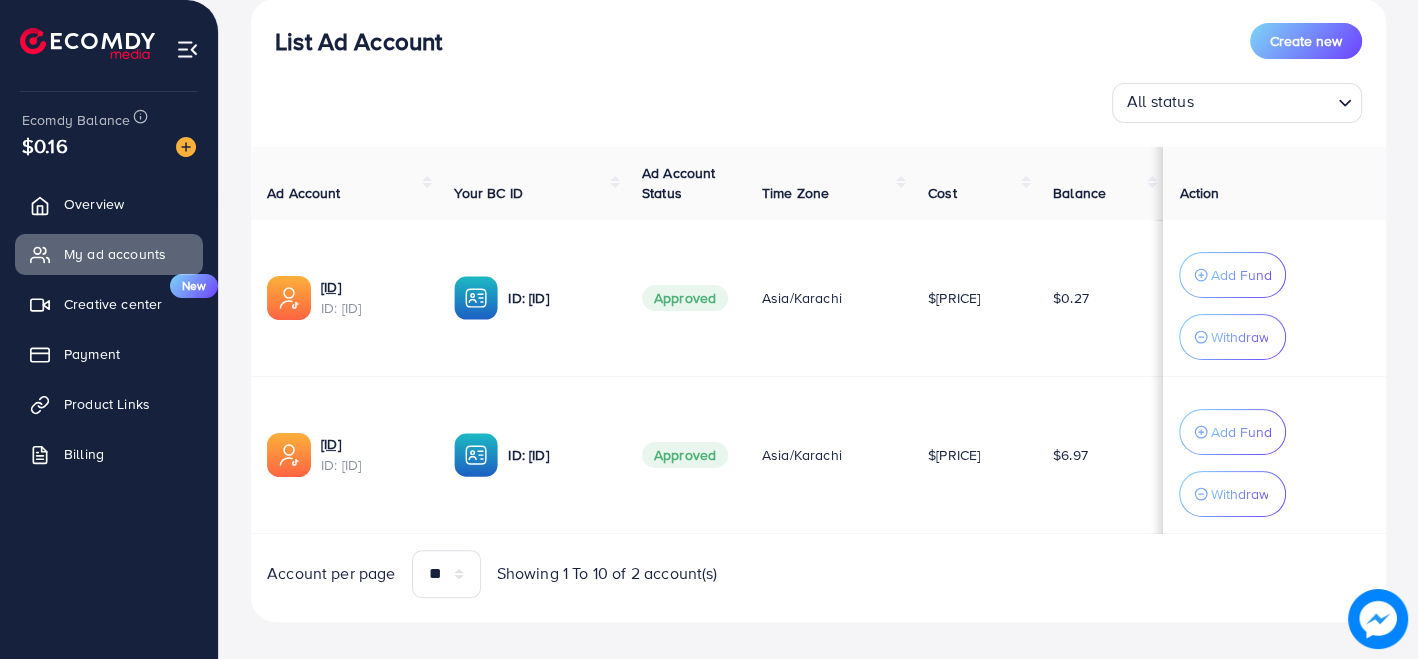 scroll, scrollTop: 266, scrollLeft: 0, axis: vertical 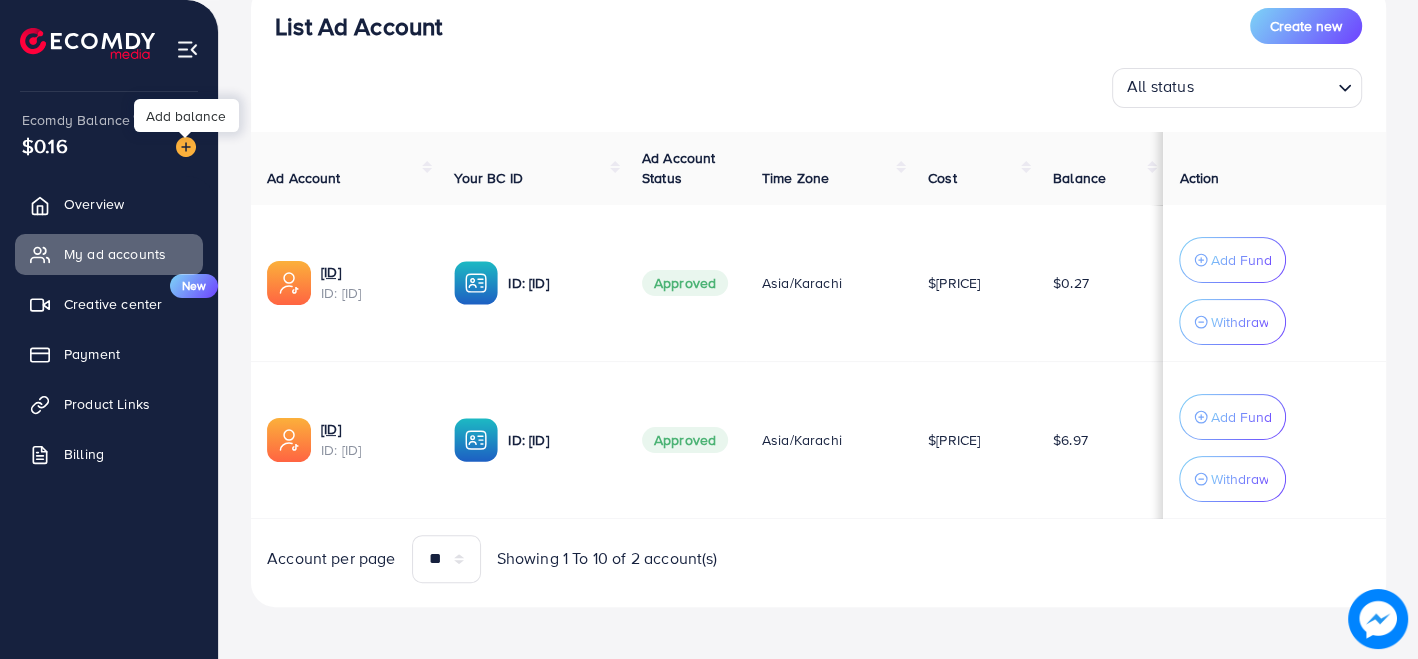 click at bounding box center [186, 147] 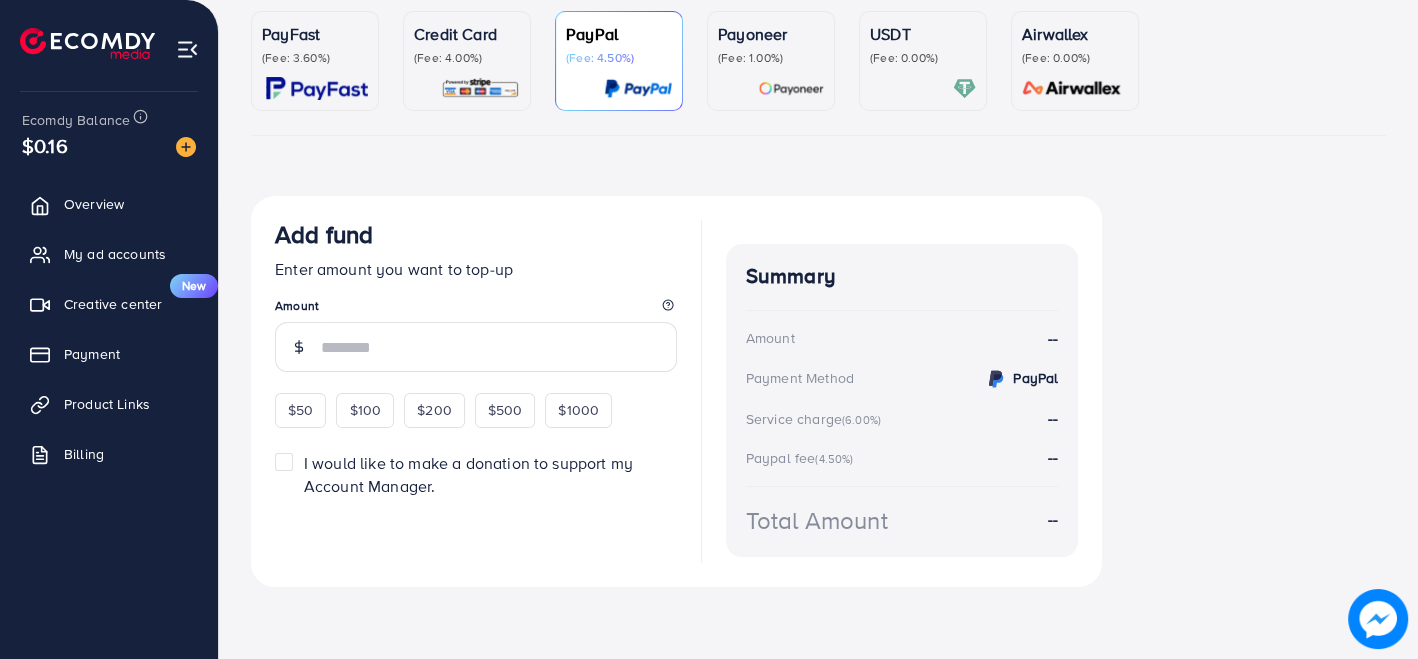 scroll, scrollTop: 0, scrollLeft: 0, axis: both 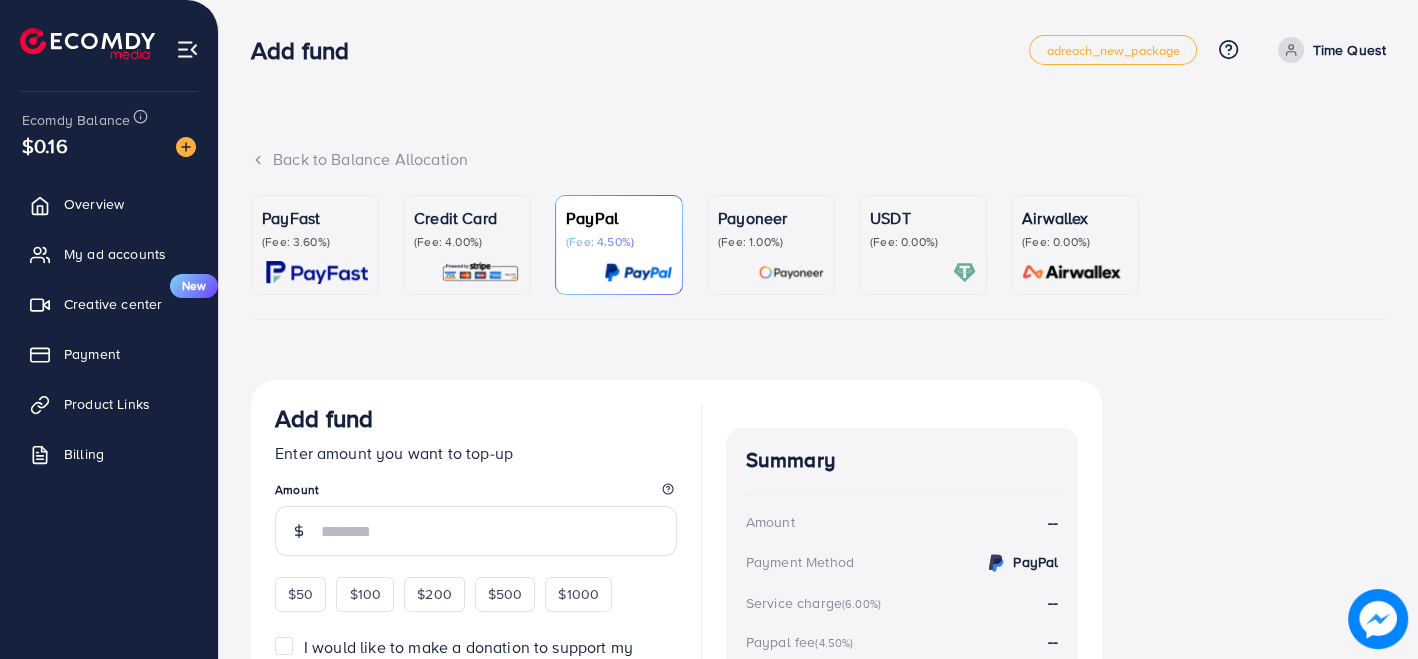 click on "USDT   (Fee: 0.00%)" at bounding box center [923, 245] 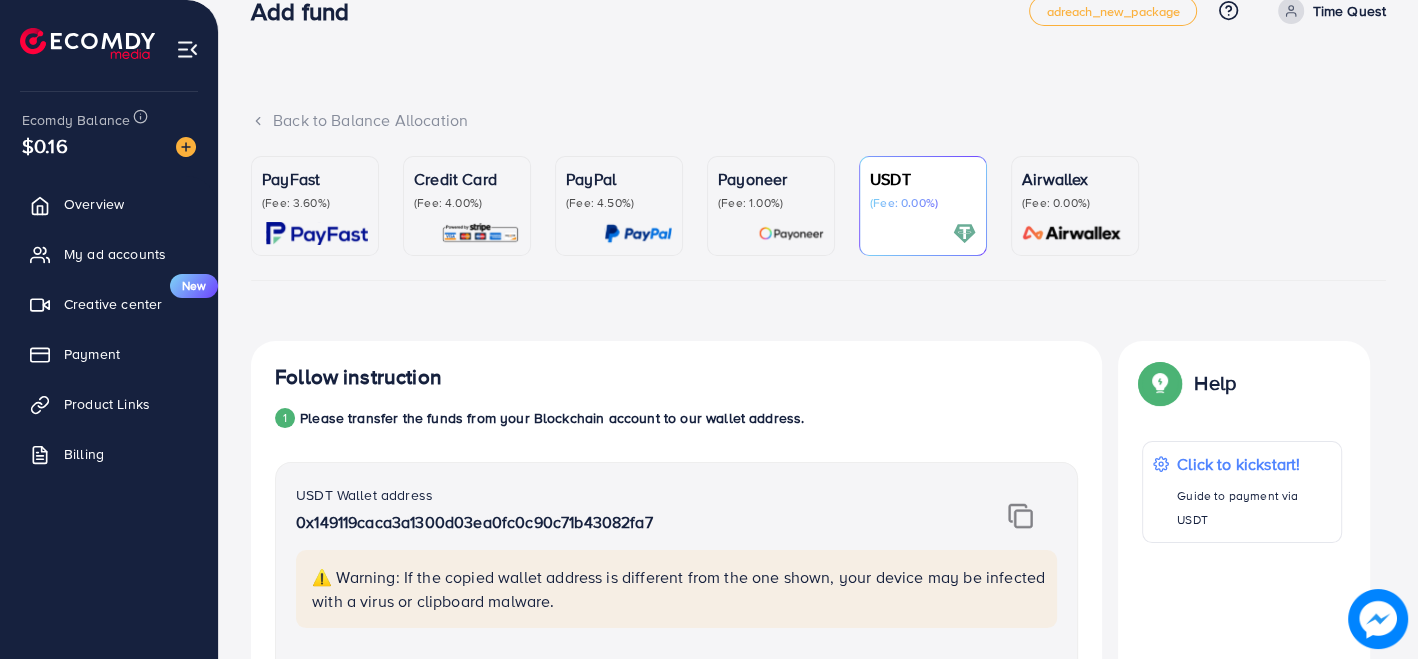 scroll, scrollTop: 0, scrollLeft: 0, axis: both 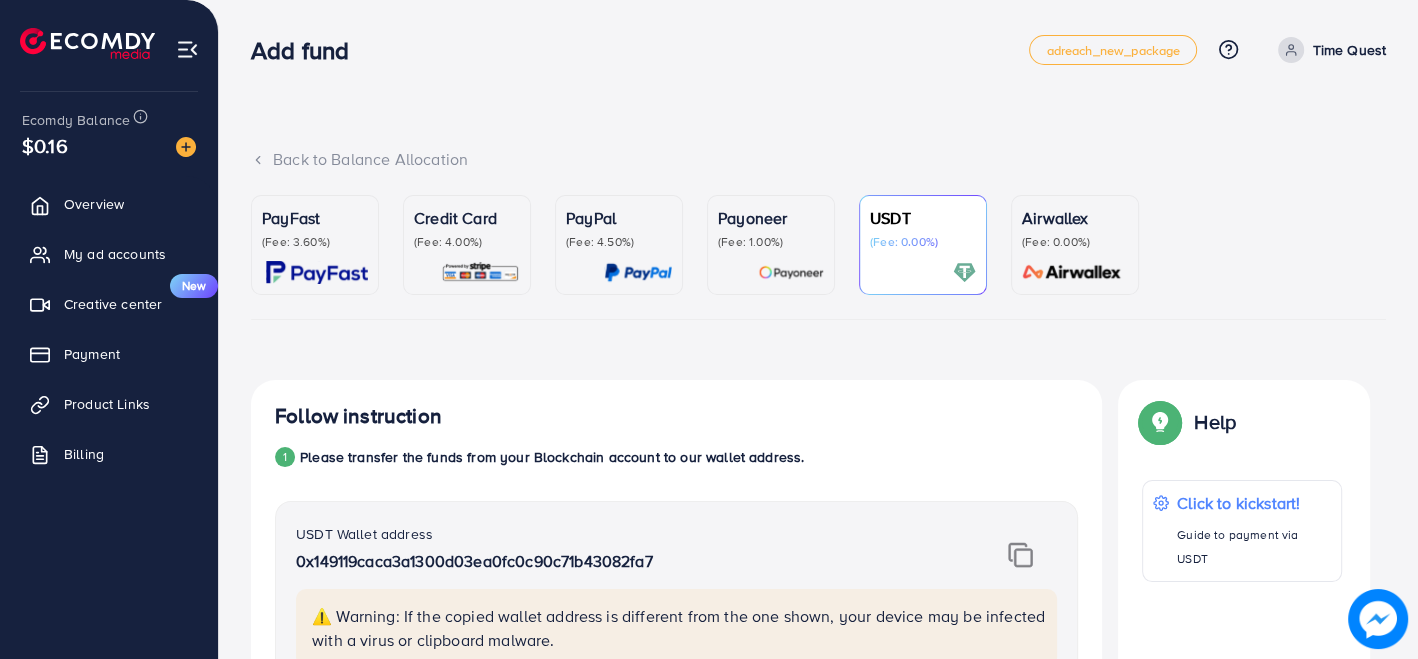 click at bounding box center [791, 272] 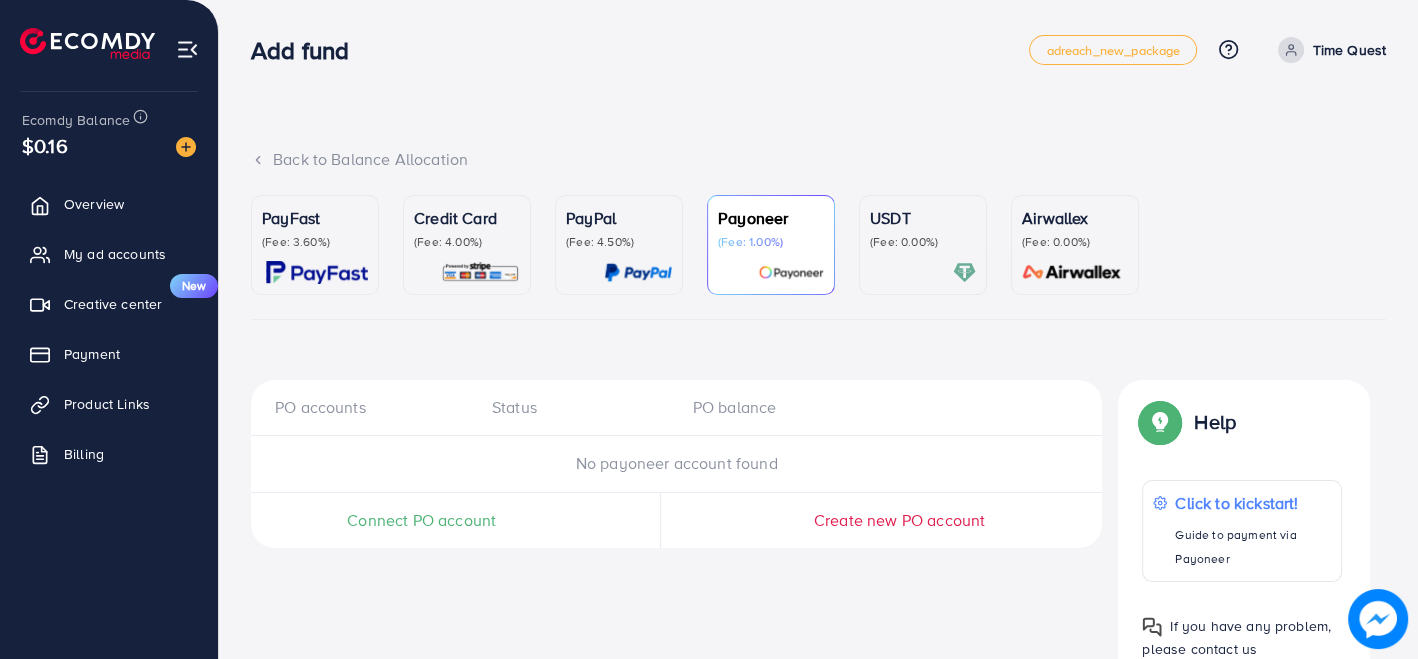 click on "(Fee: 0.00%)" at bounding box center (923, 242) 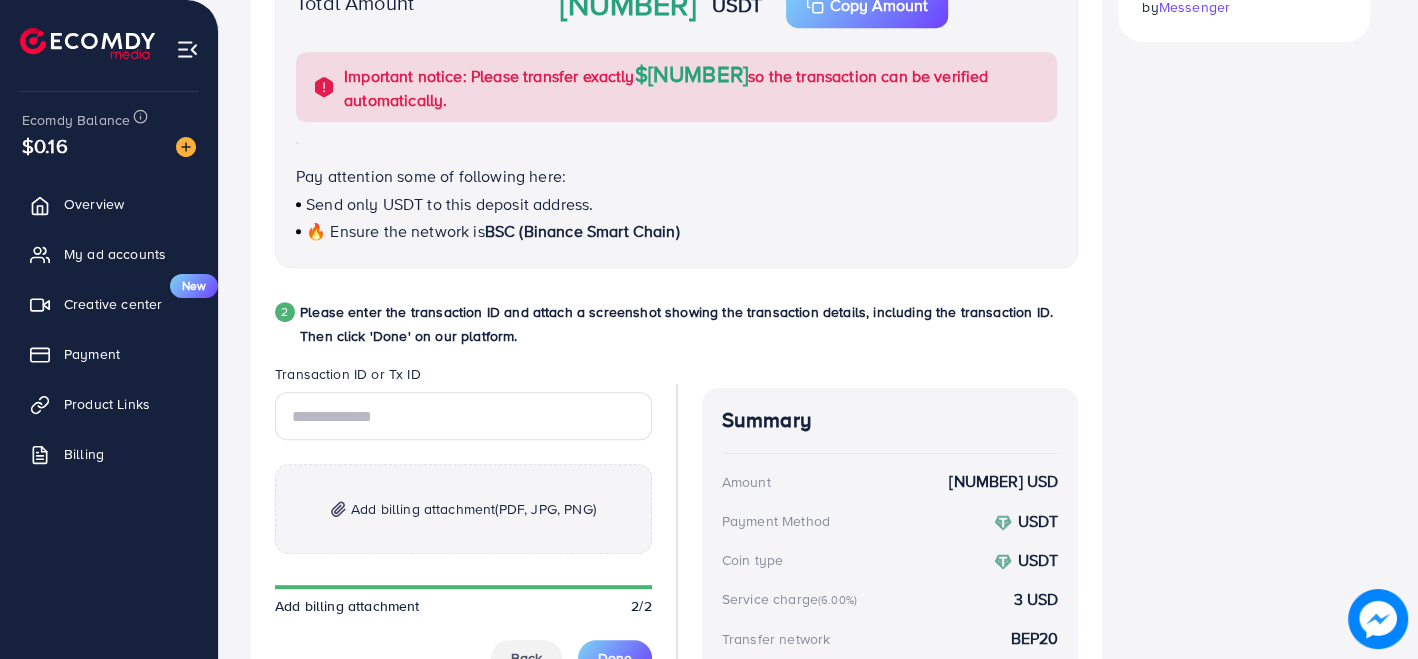 scroll, scrollTop: 1014, scrollLeft: 0, axis: vertical 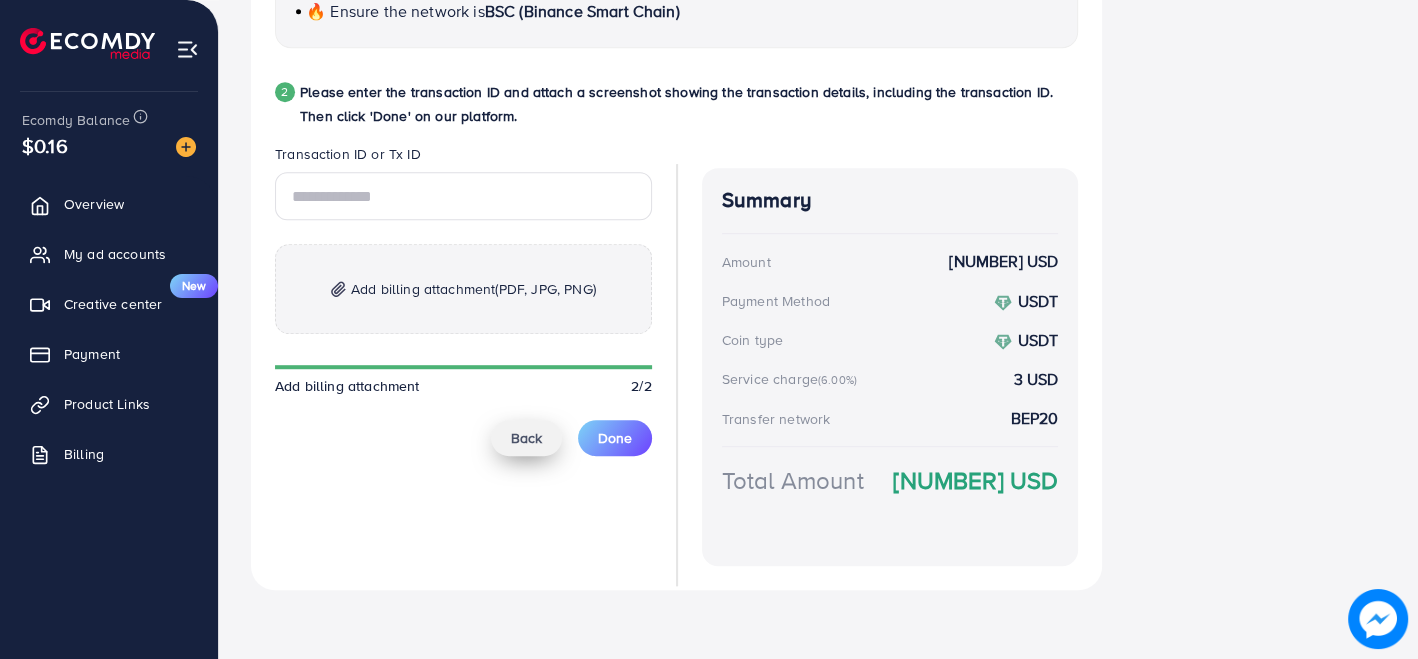 click on "Back" at bounding box center (526, 438) 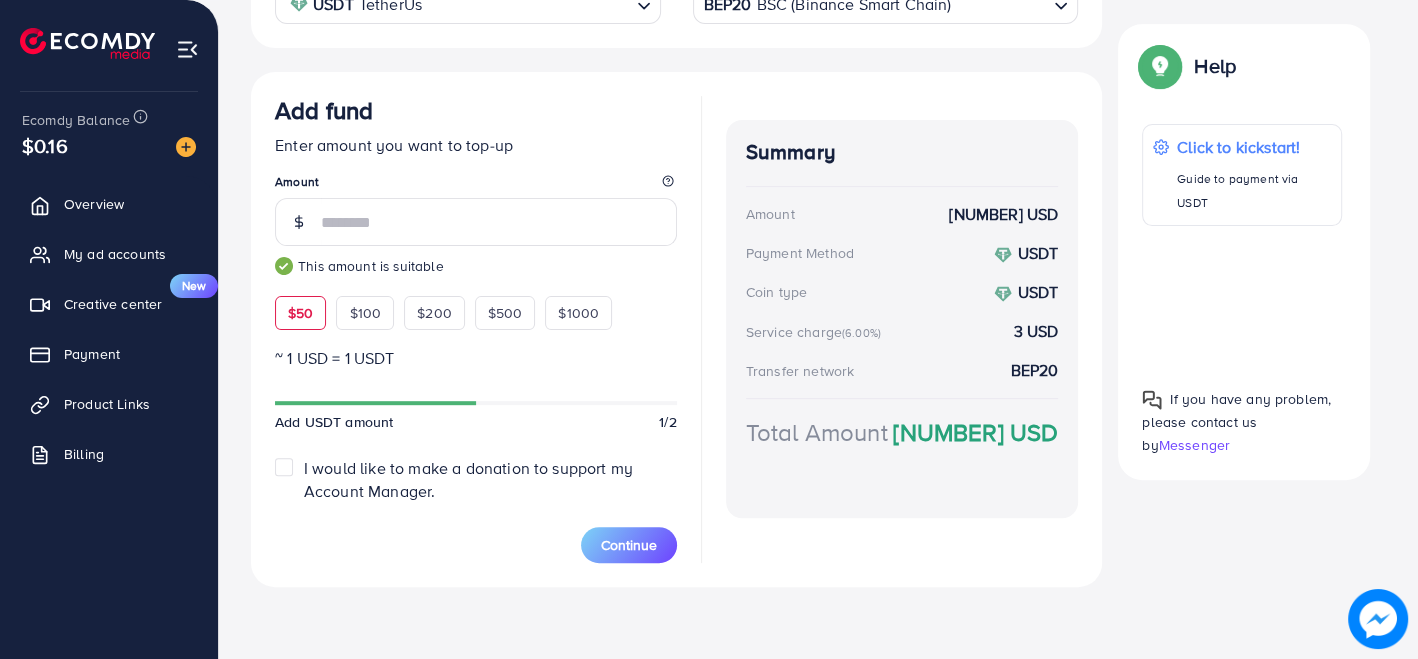 scroll, scrollTop: 451, scrollLeft: 0, axis: vertical 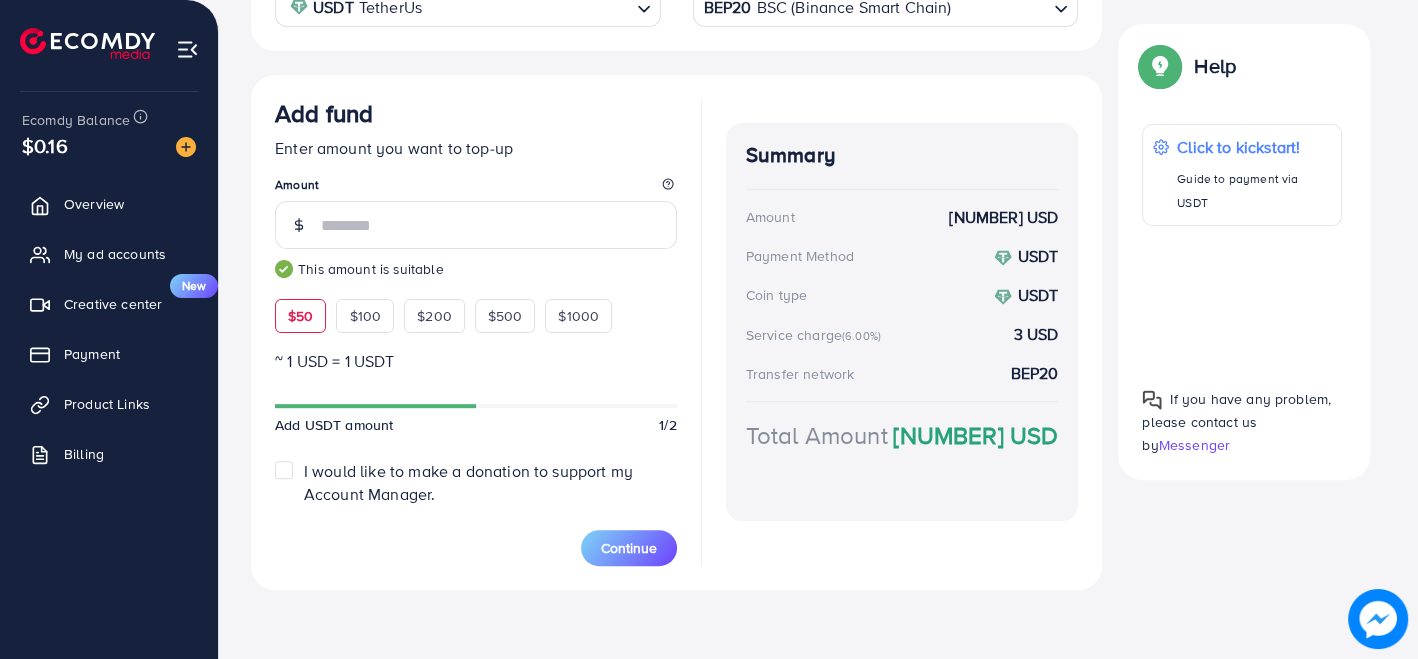drag, startPoint x: 351, startPoint y: 222, endPoint x: 332, endPoint y: 221, distance: 19.026299 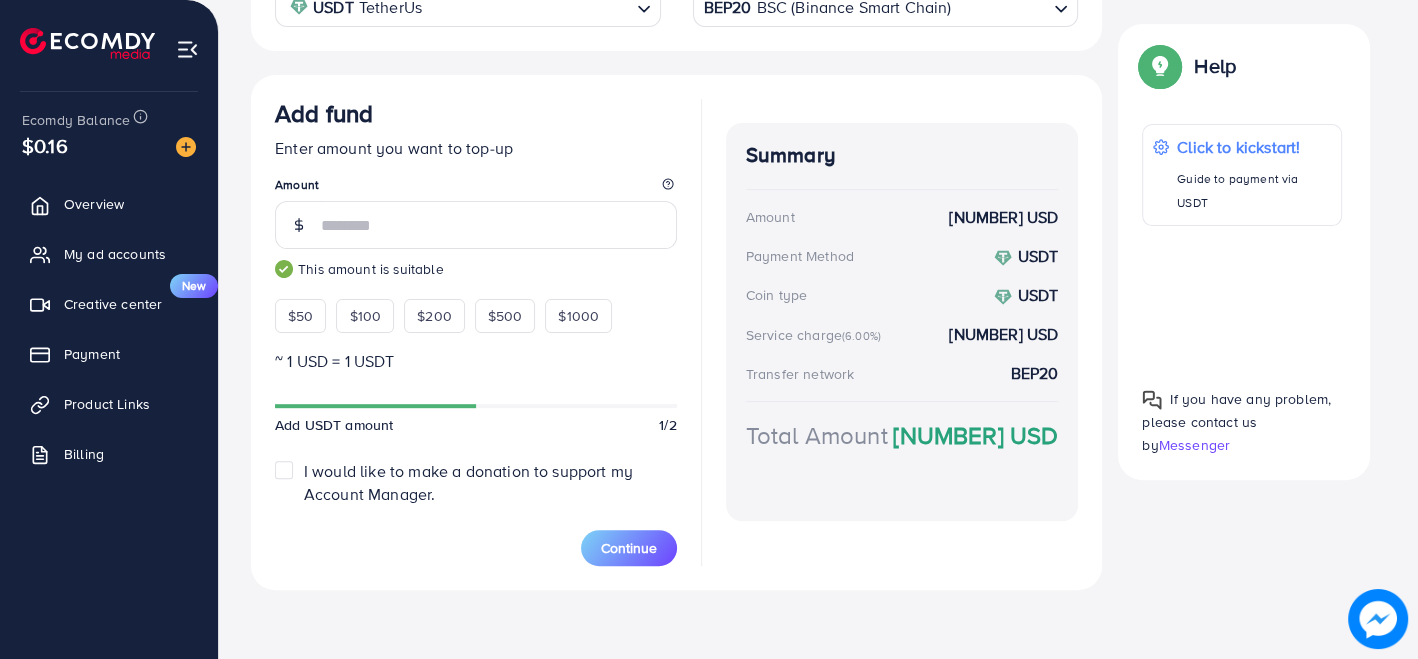 drag, startPoint x: 349, startPoint y: 230, endPoint x: 320, endPoint y: 230, distance: 29 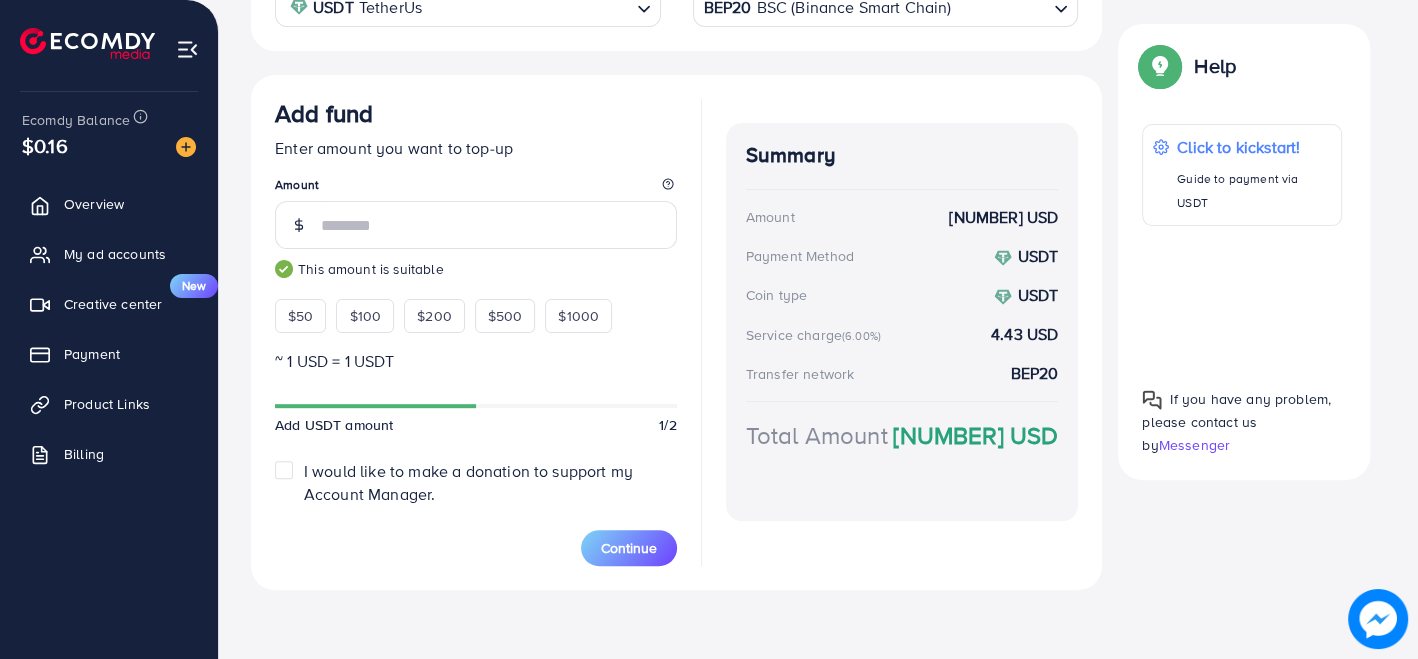 click on "**" at bounding box center (499, 225) 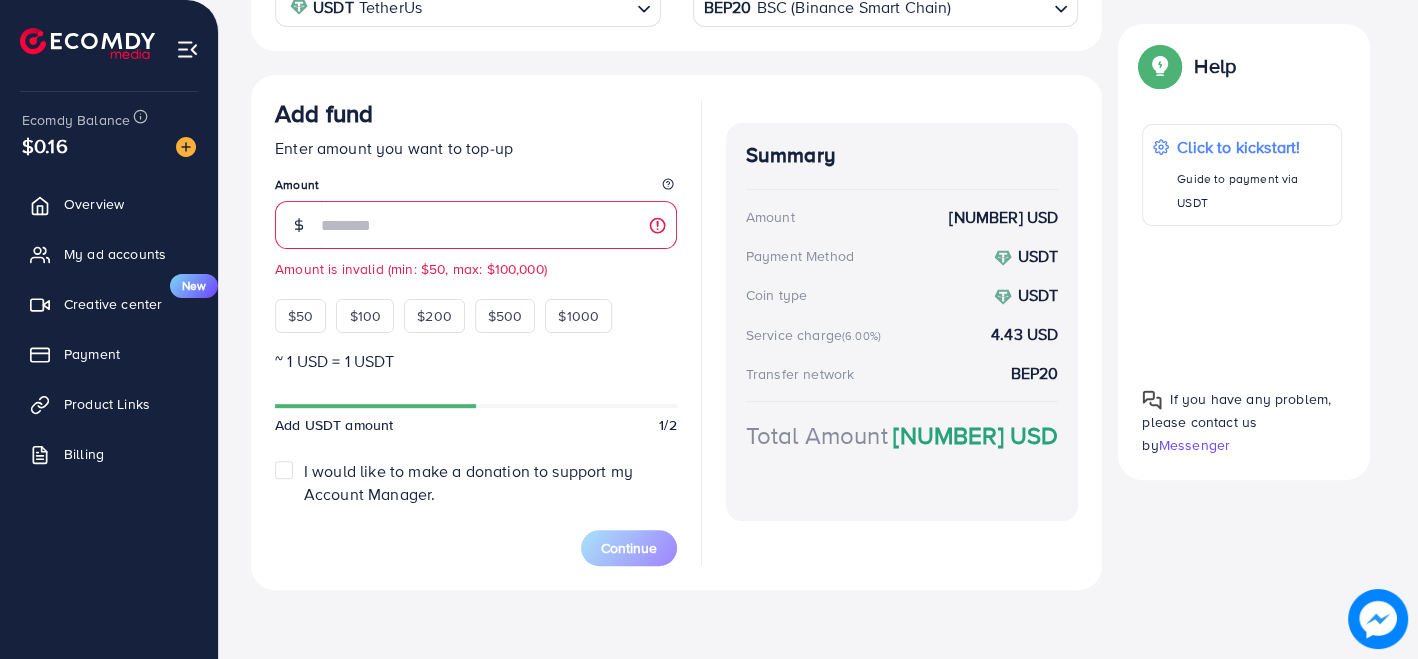 type on "**" 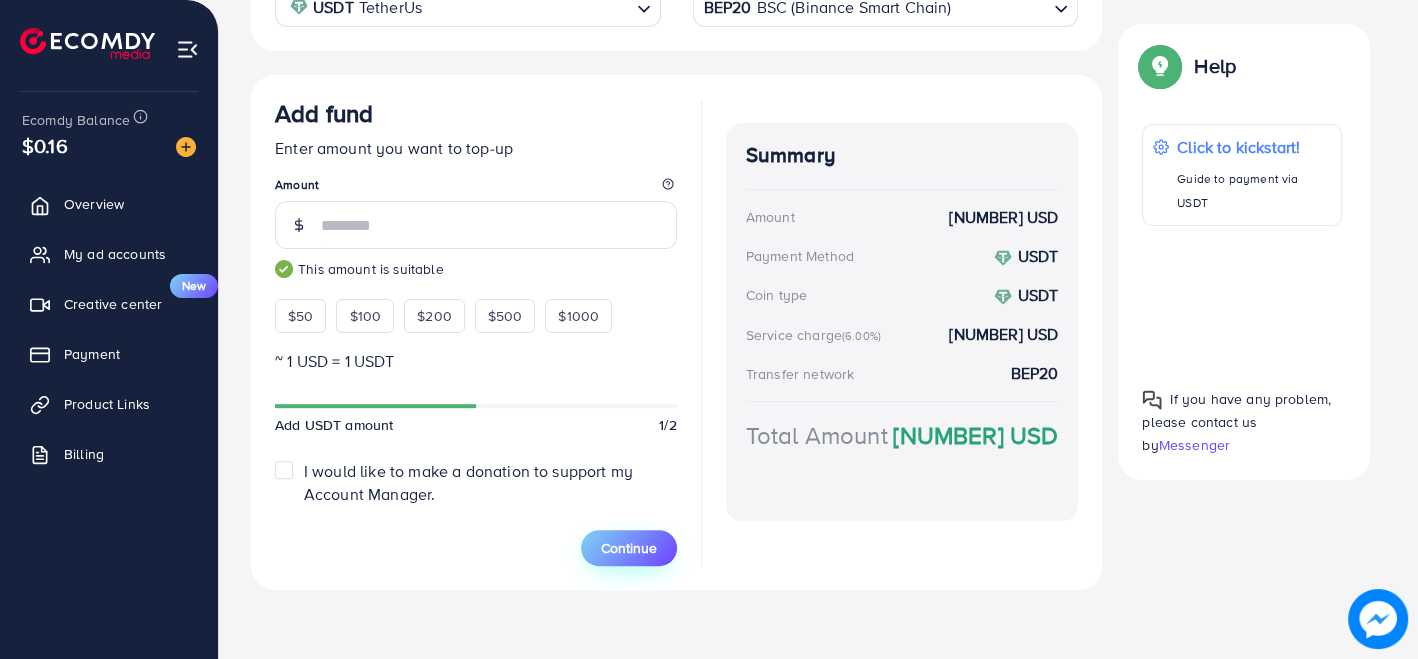click on "Continue" at bounding box center (629, 548) 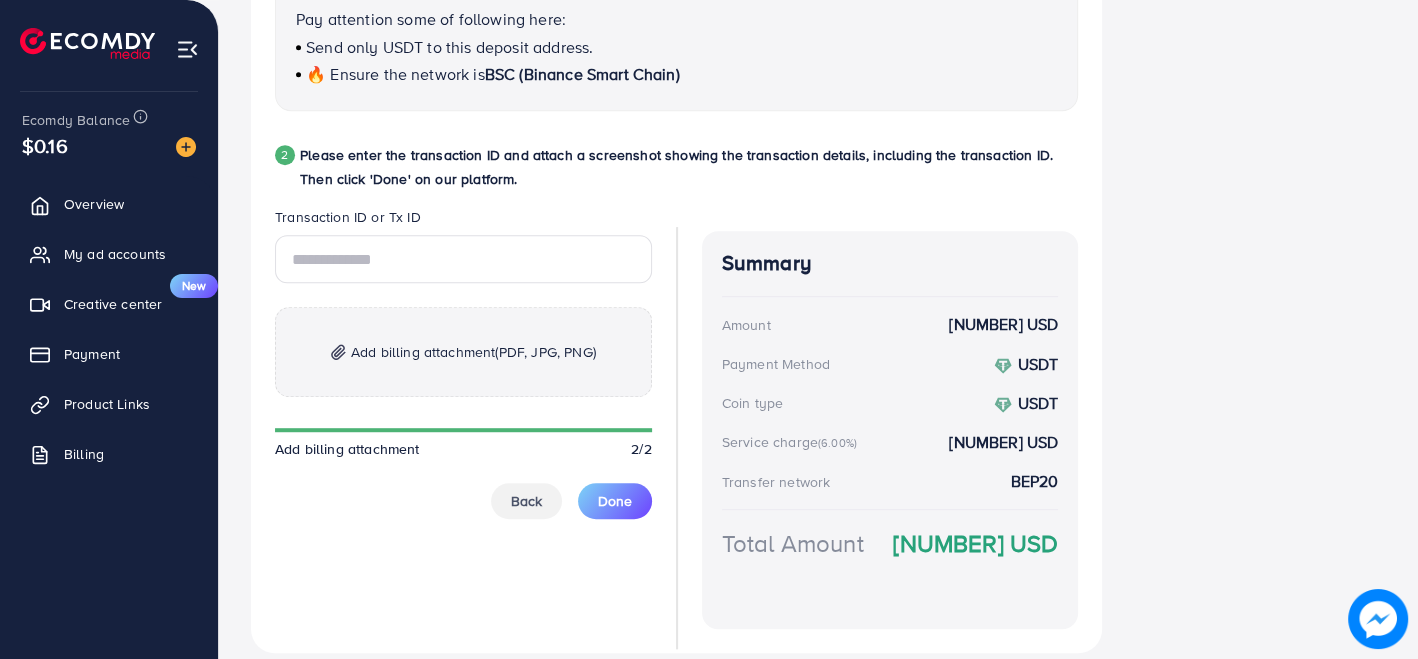 scroll, scrollTop: 1014, scrollLeft: 0, axis: vertical 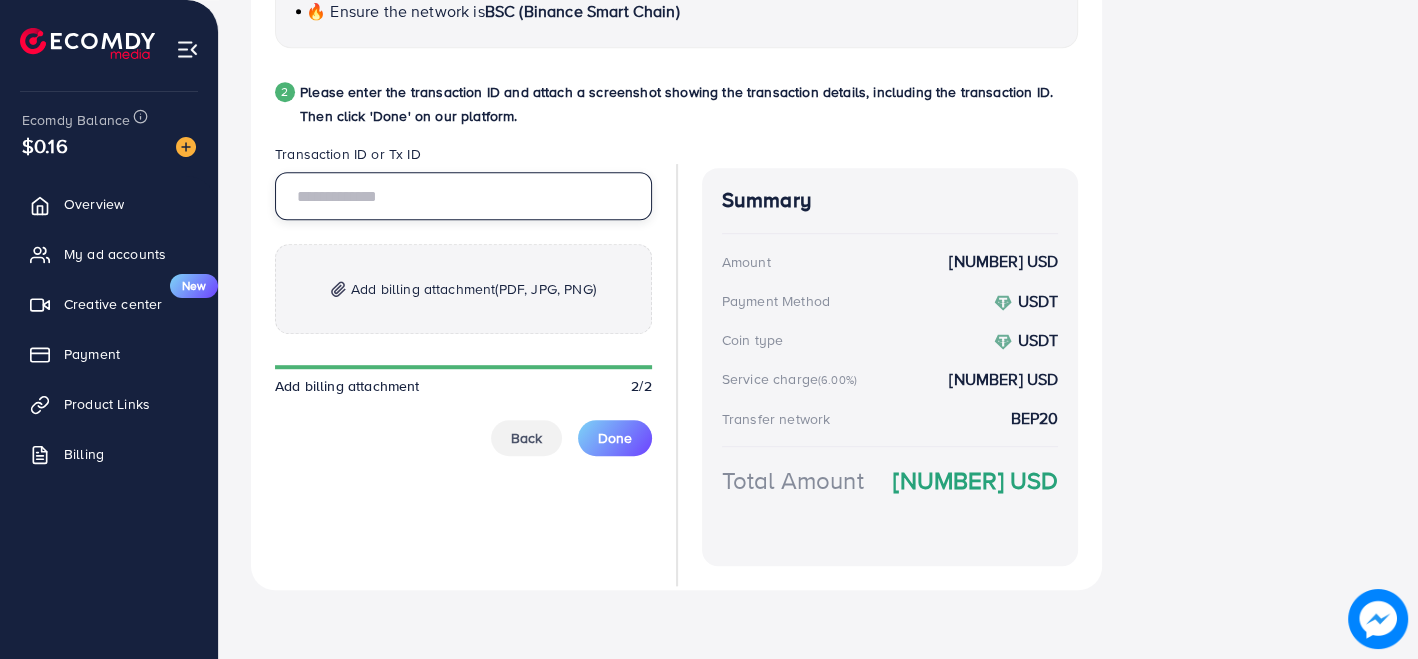 click at bounding box center (463, 196) 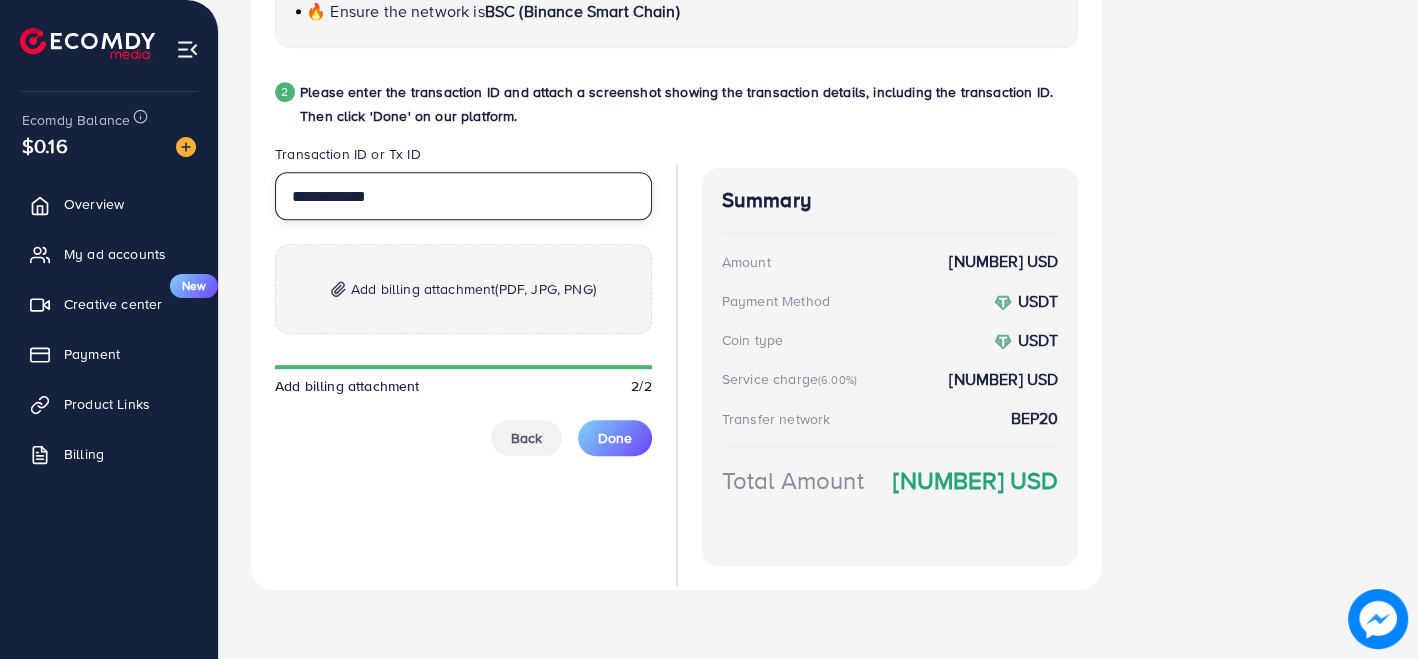 type on "**********" 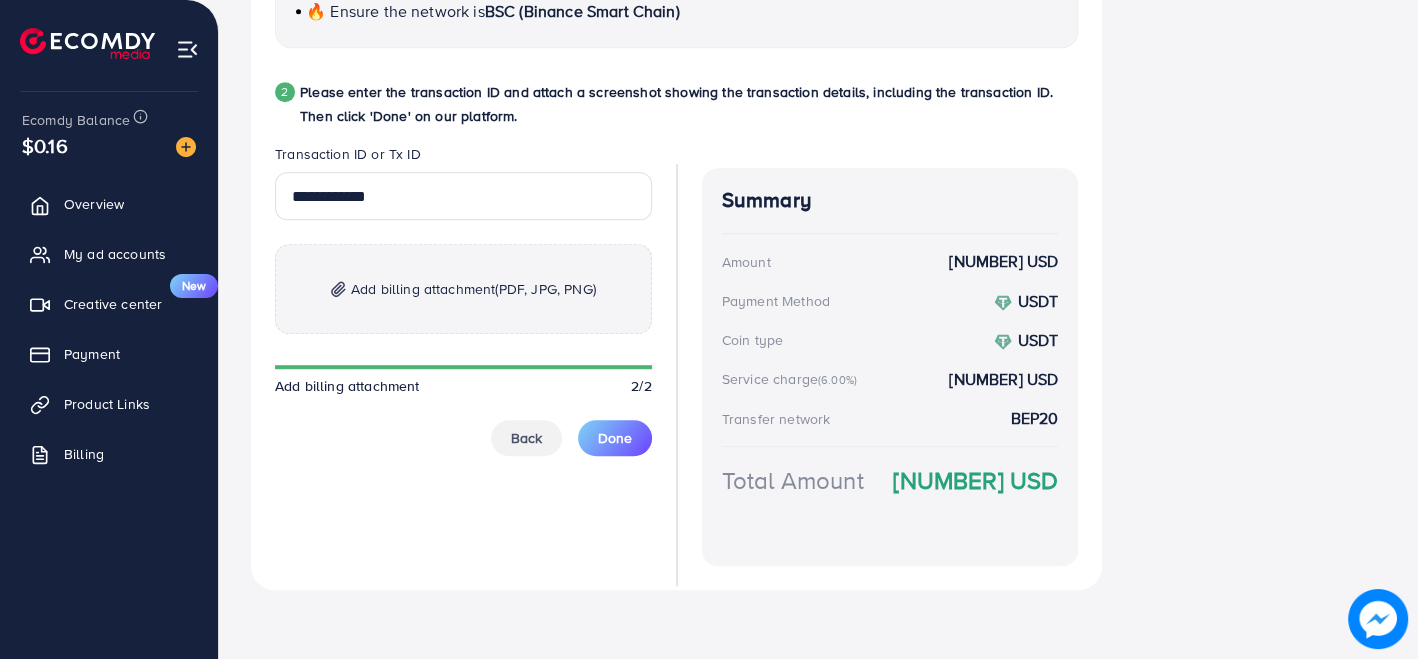 click on "Add billing attachment  (PDF, JPG, PNG)" at bounding box center [463, 289] 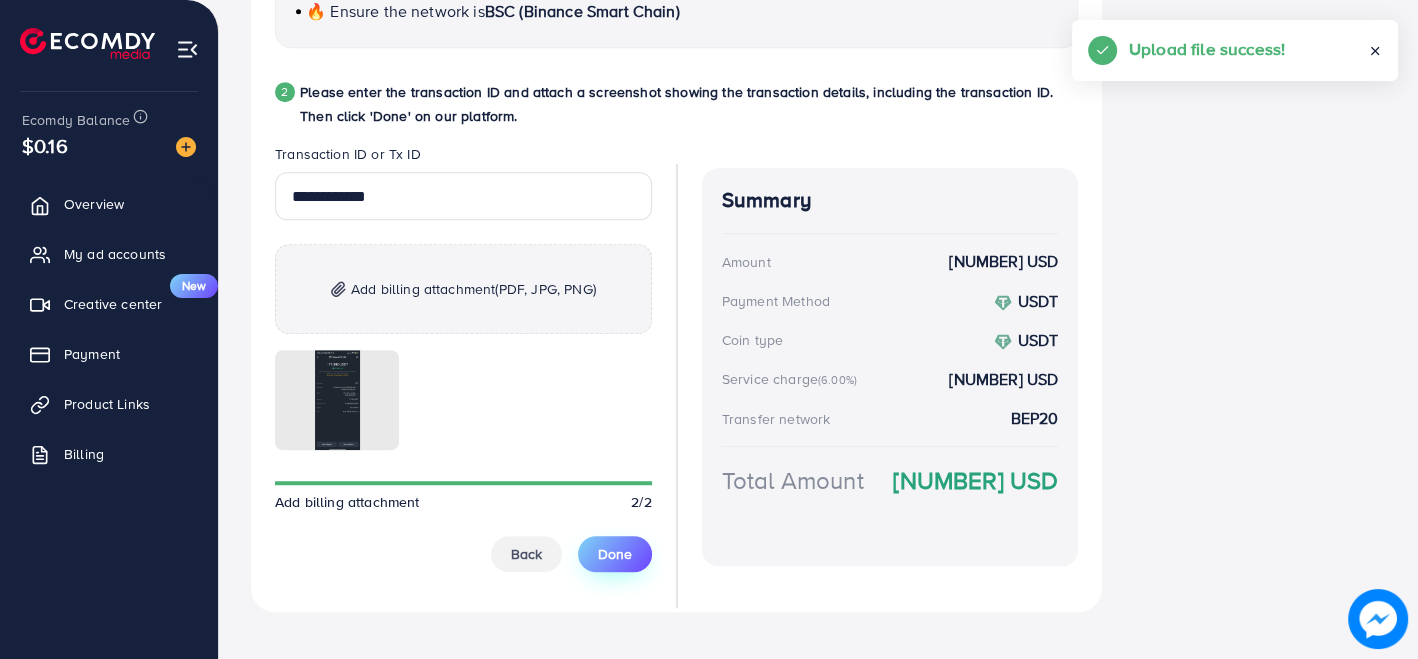 click on "Done" at bounding box center (615, 554) 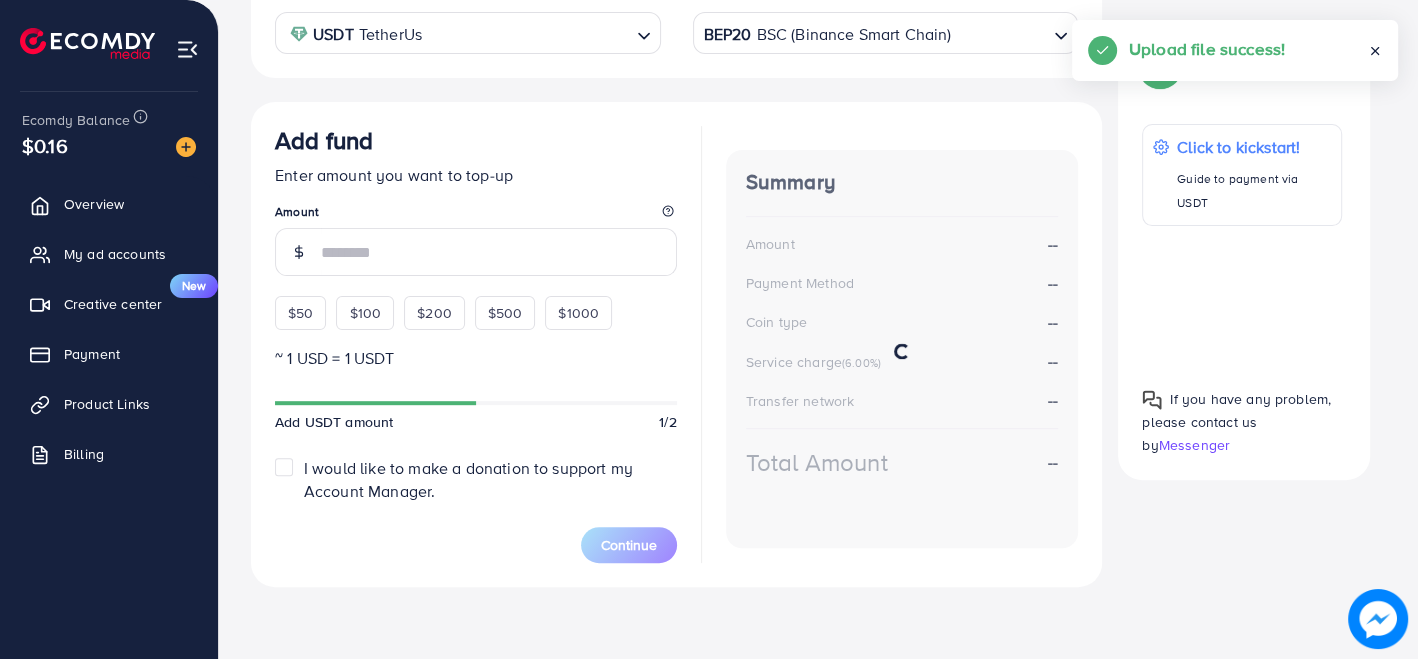 scroll, scrollTop: 422, scrollLeft: 0, axis: vertical 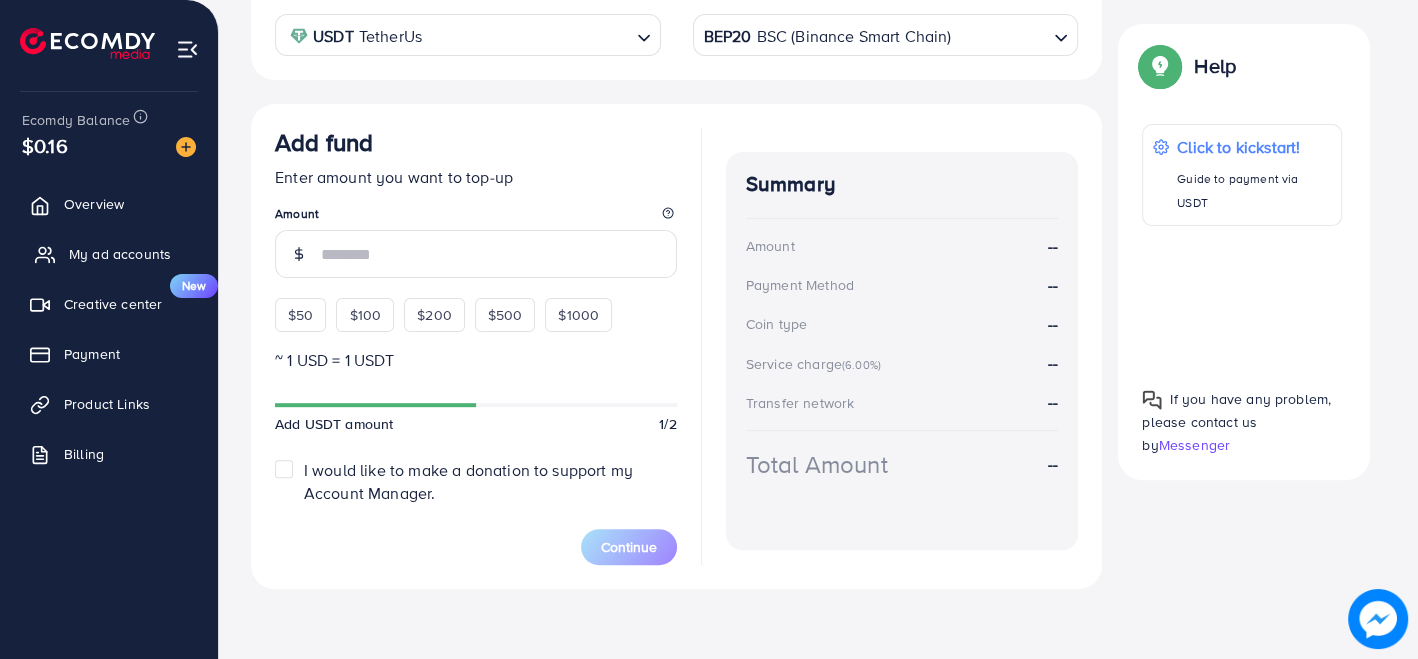 click on "My ad accounts" at bounding box center [120, 254] 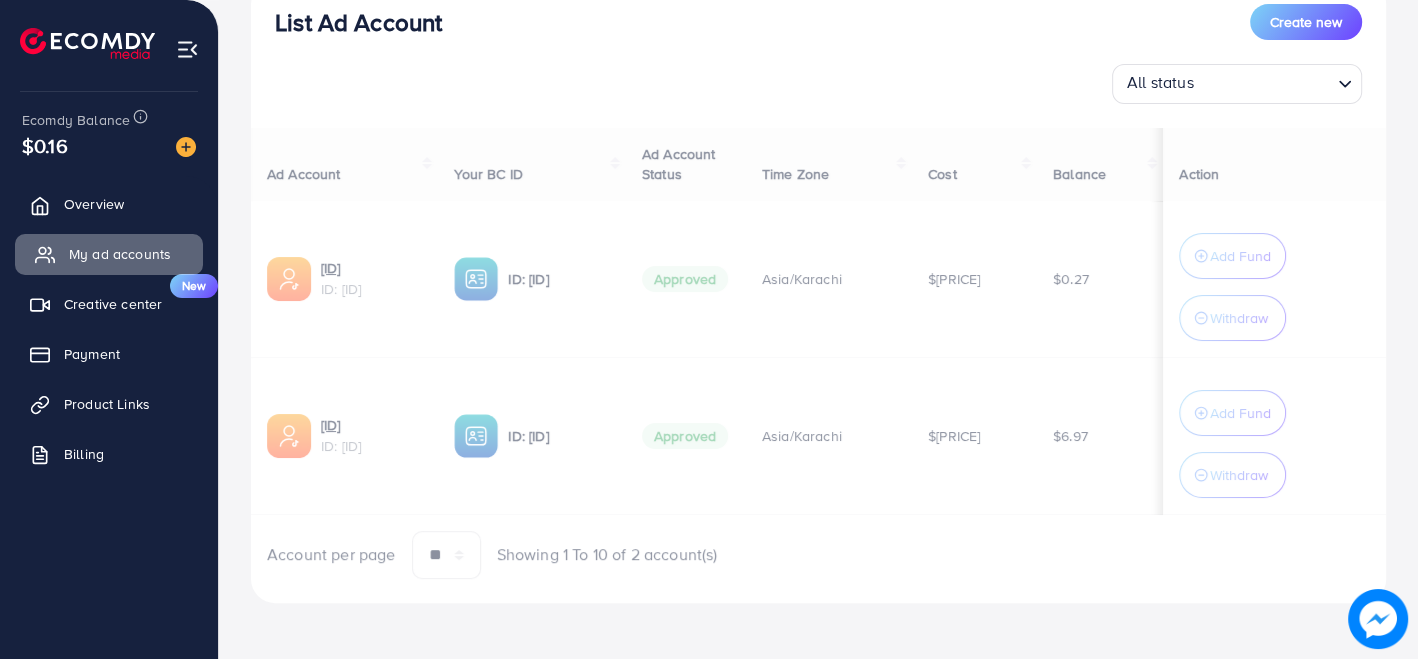 scroll, scrollTop: 0, scrollLeft: 0, axis: both 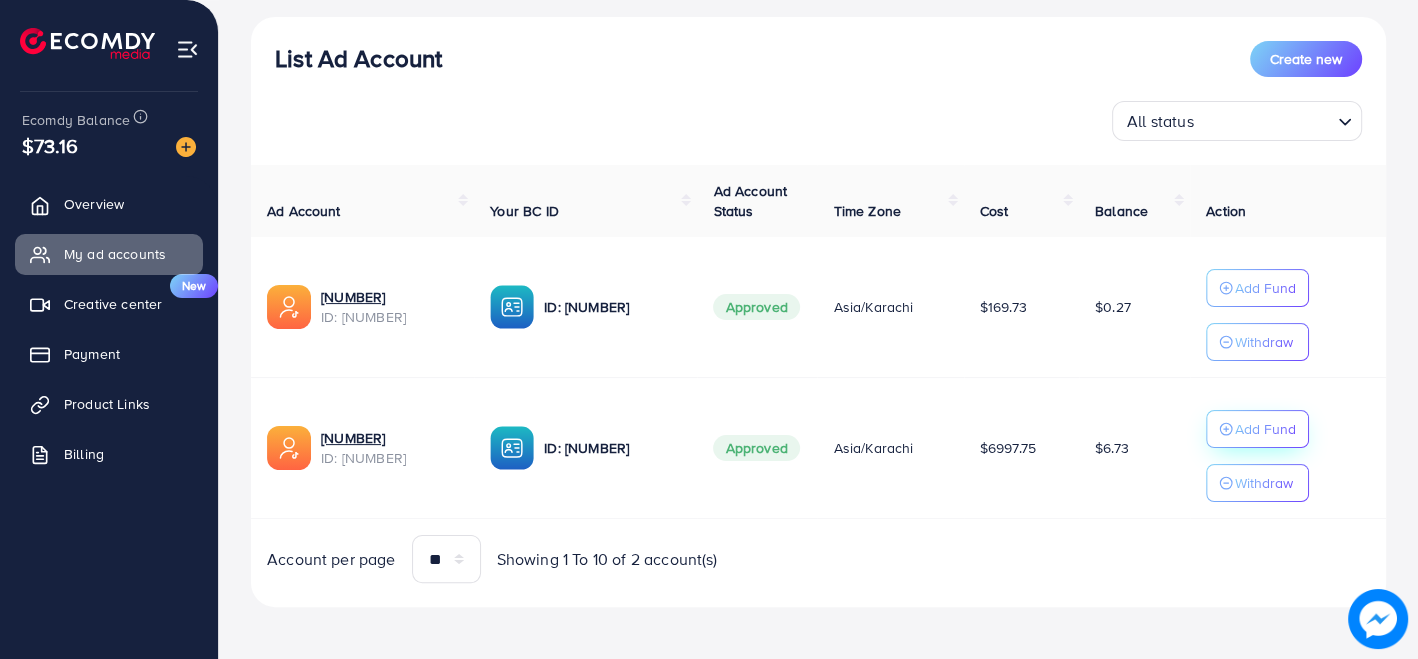 click on "Add Fund" at bounding box center (1265, 288) 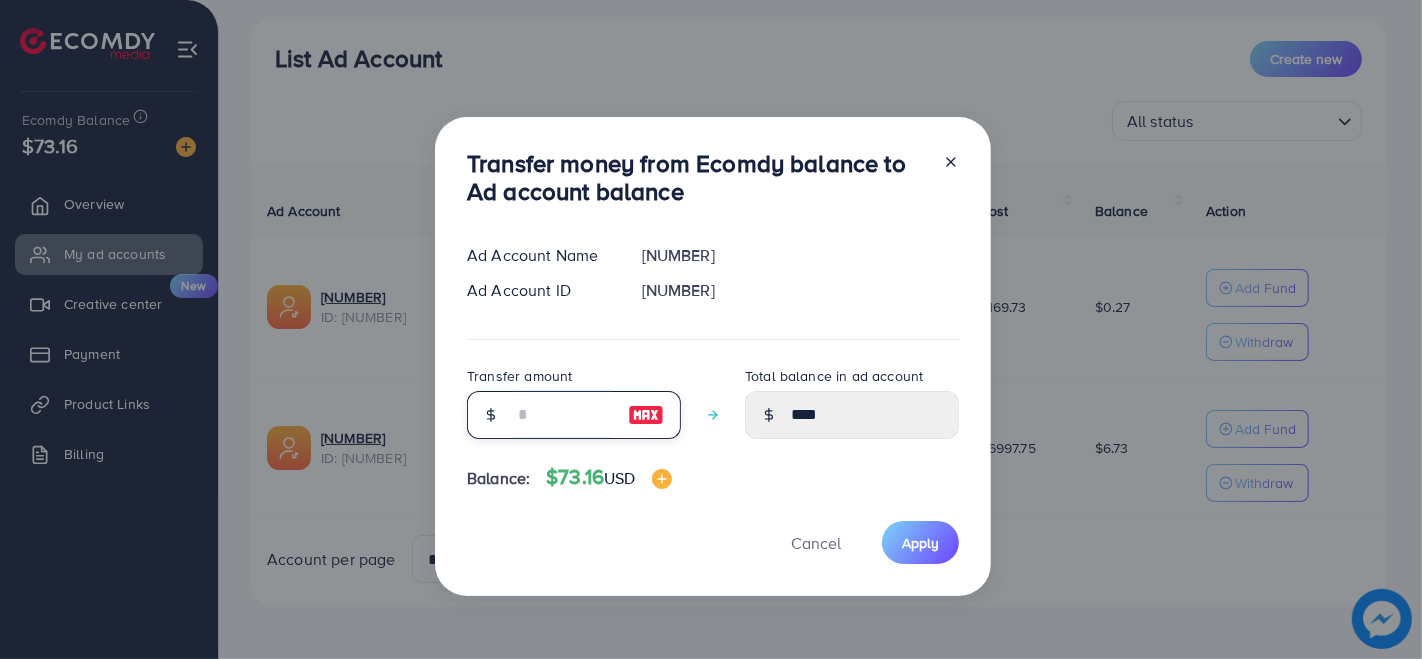 click at bounding box center [563, 415] 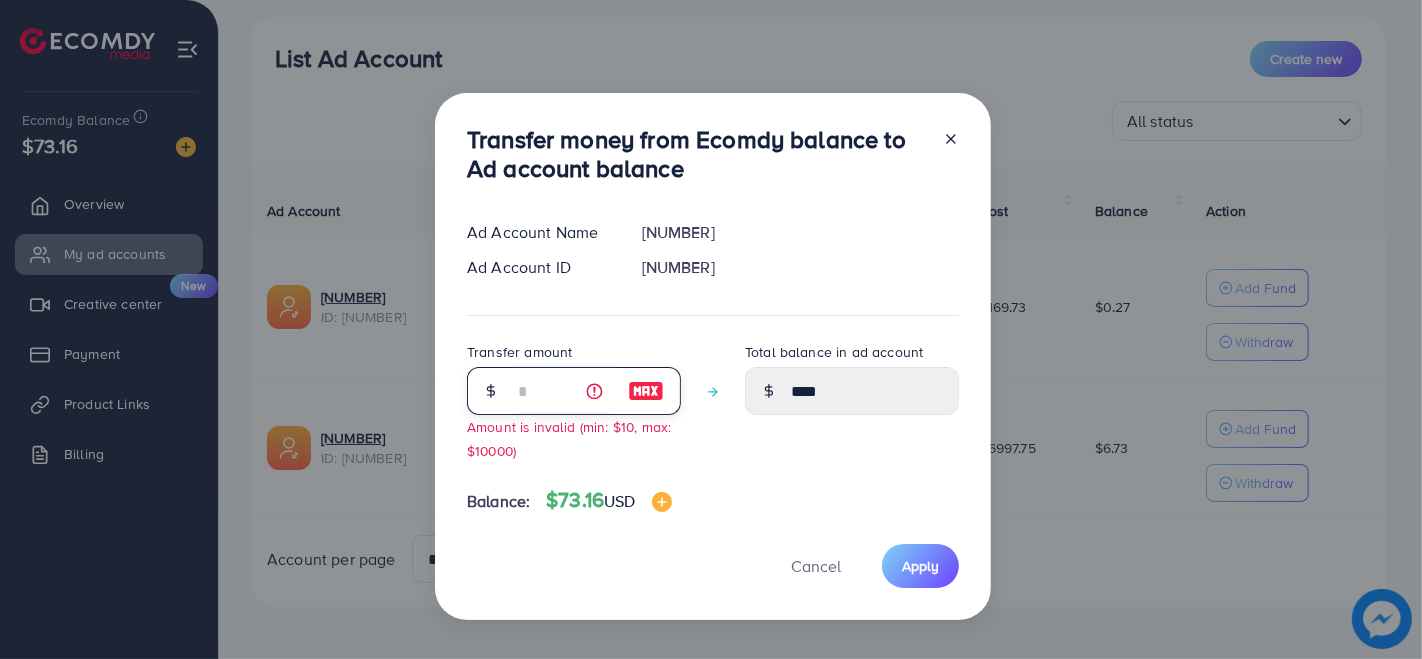 type on "**" 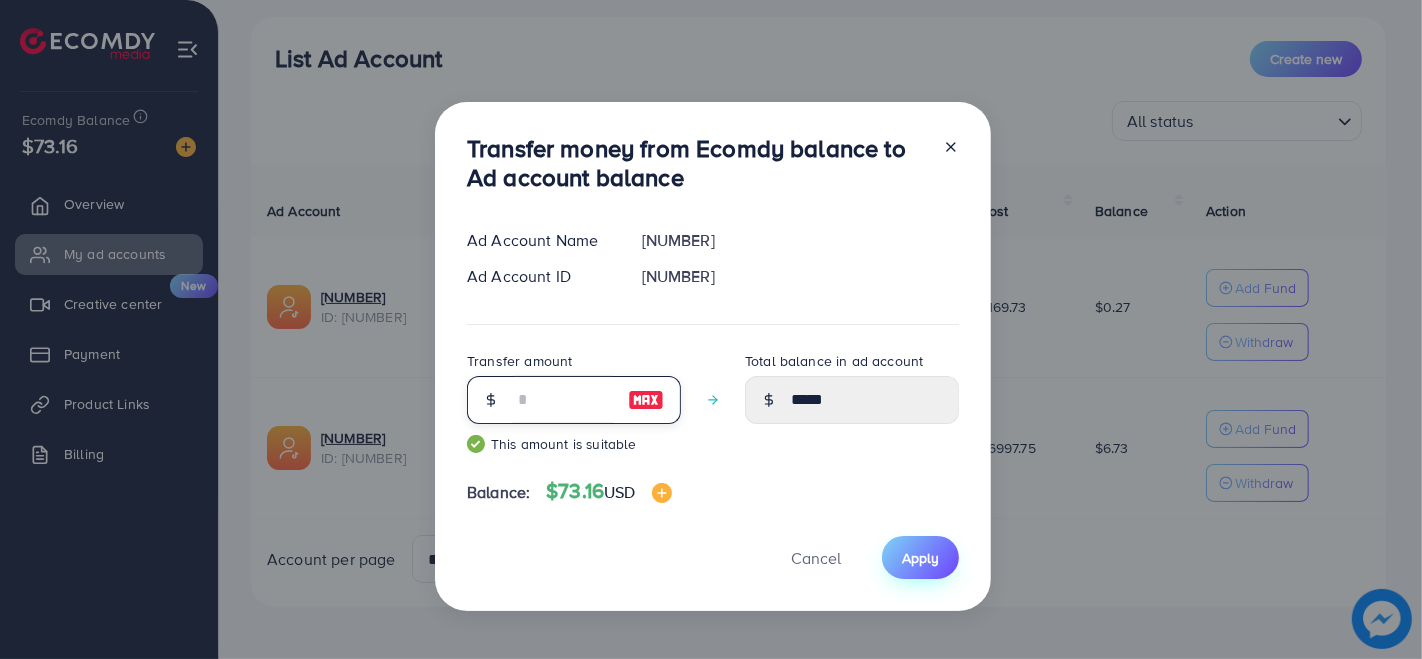 type on "**" 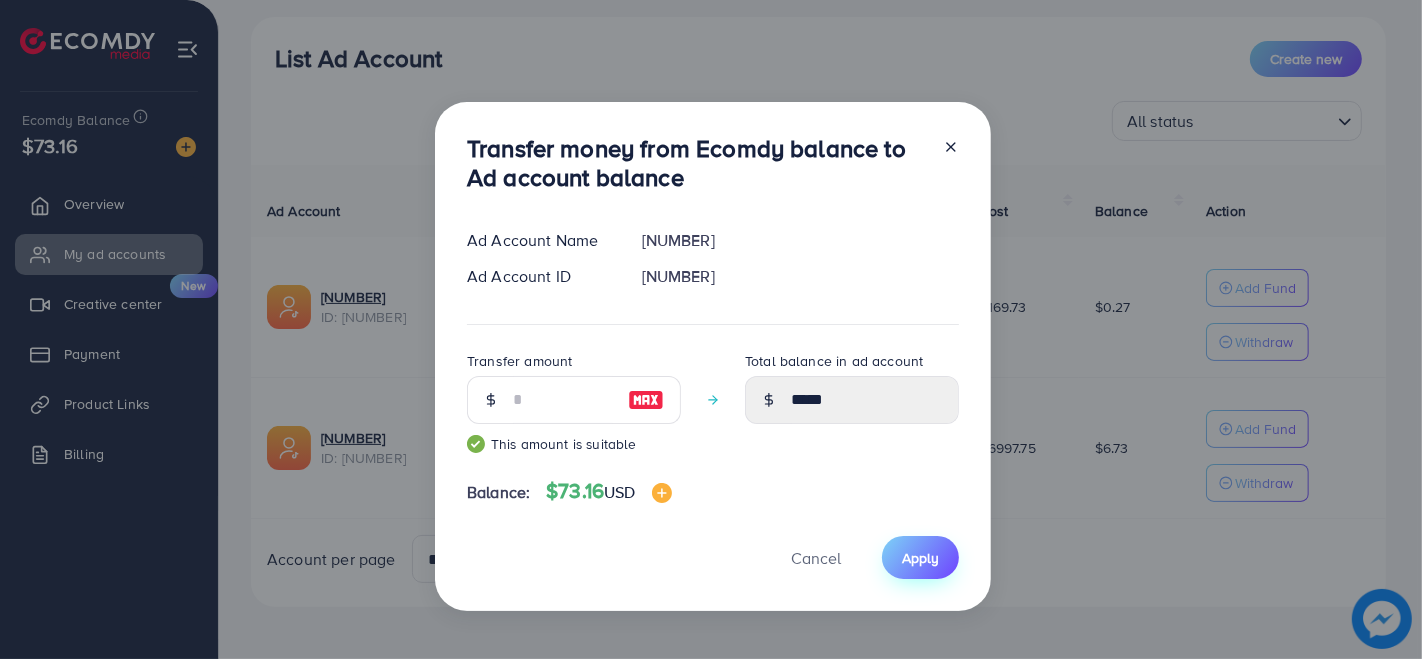 click on "Apply" at bounding box center (920, 558) 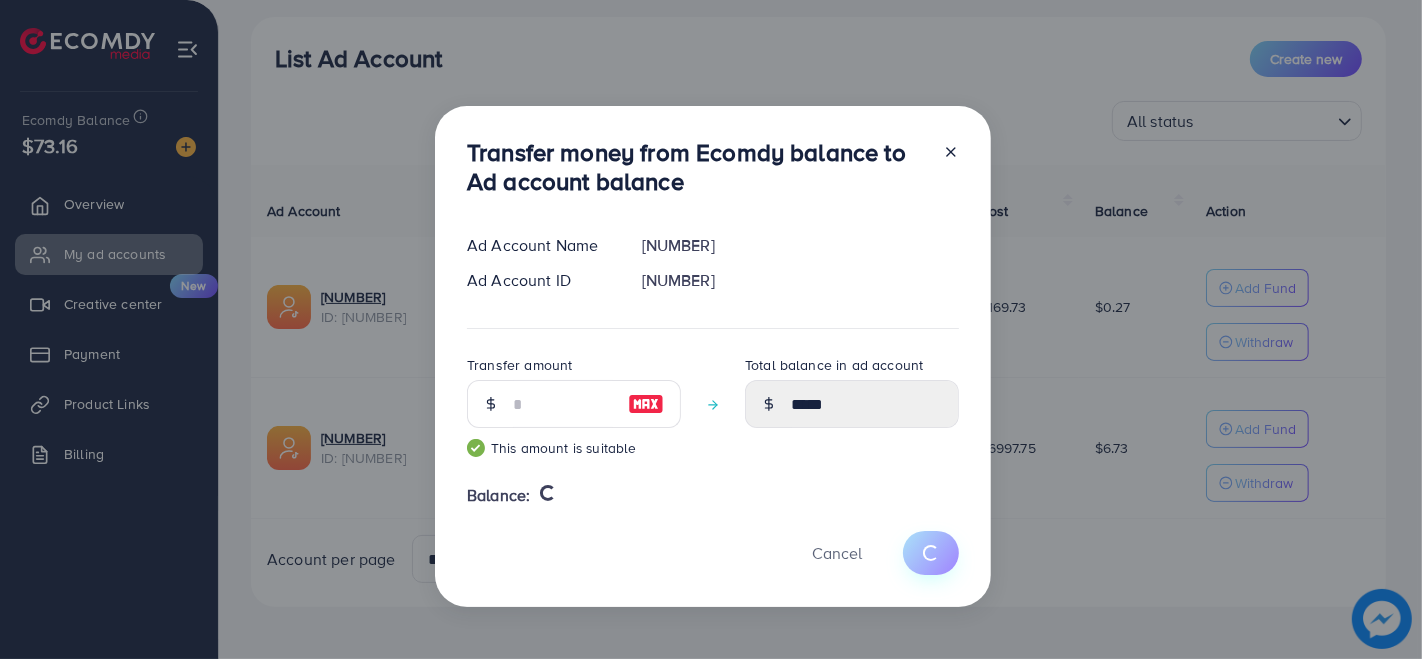 type 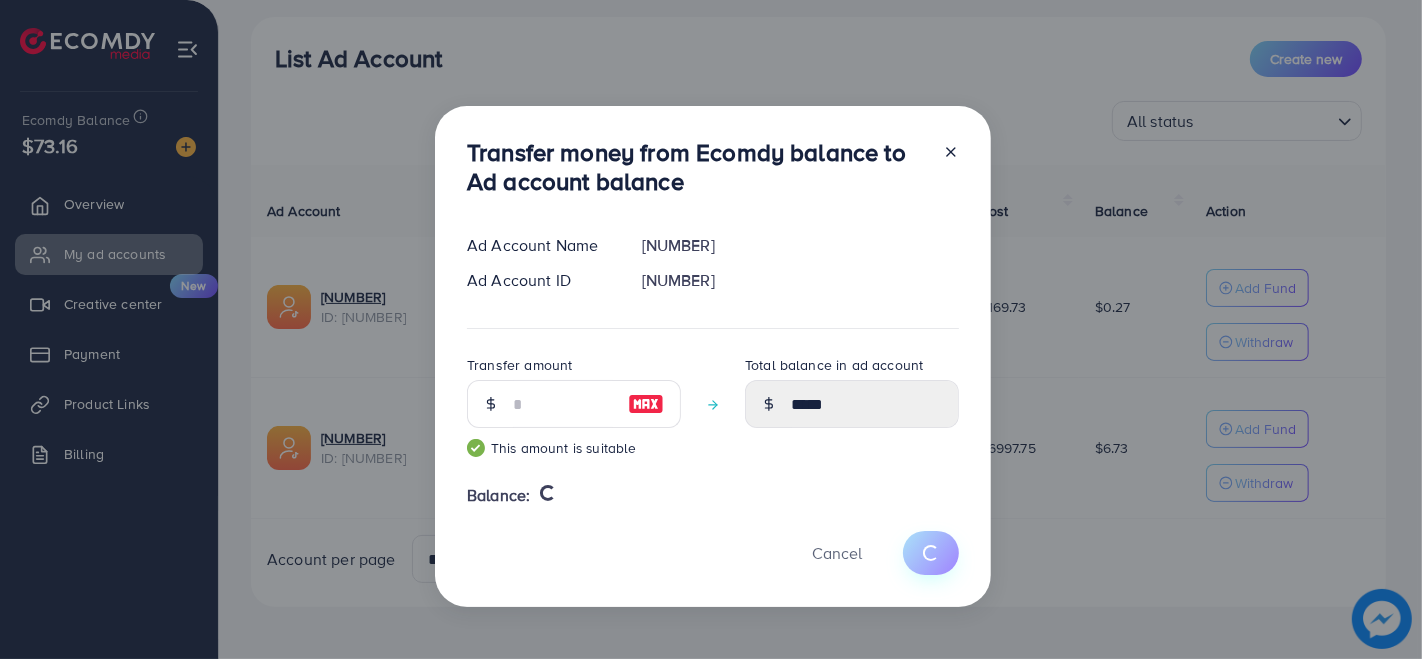 type on "****" 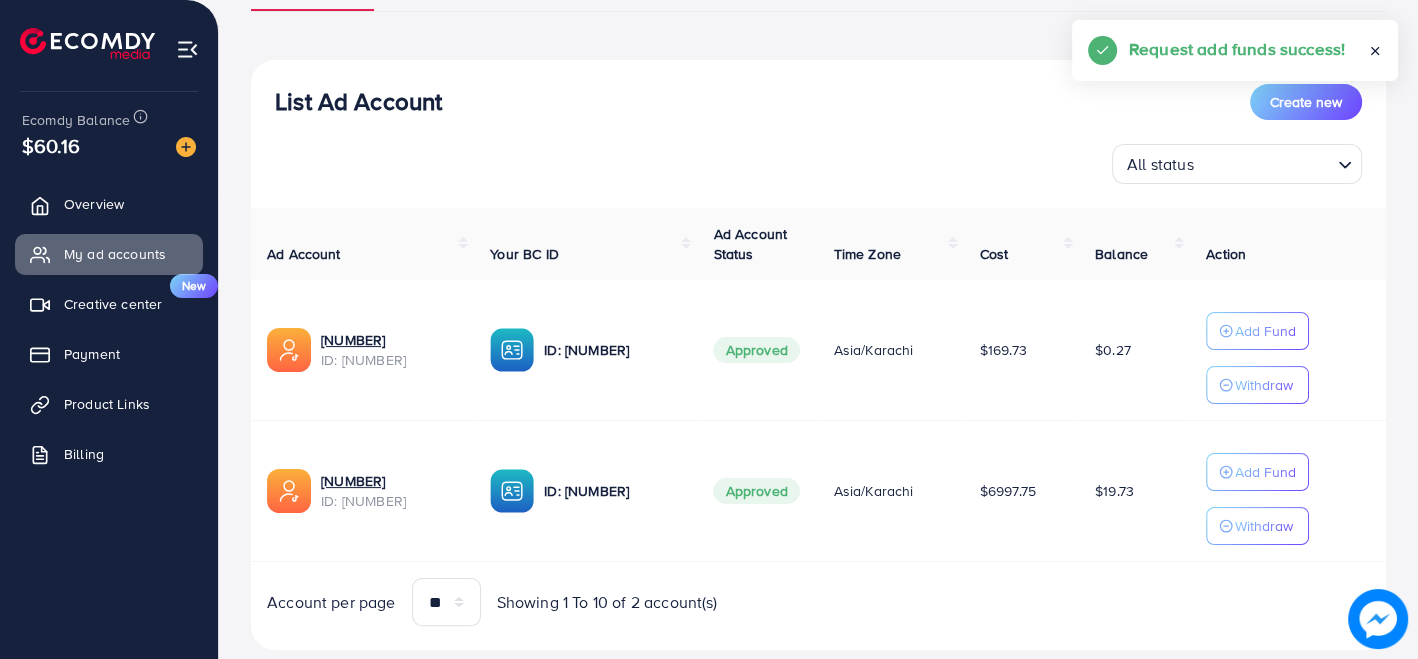 scroll, scrollTop: 223, scrollLeft: 0, axis: vertical 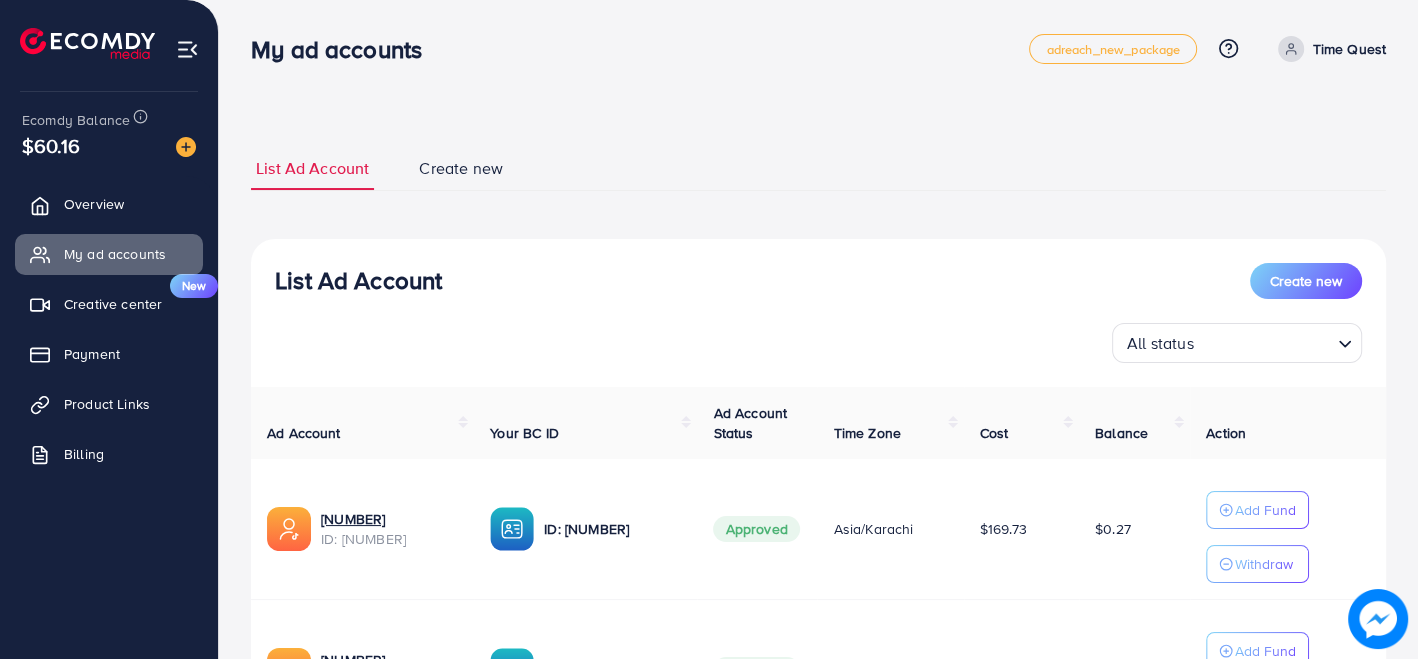 click on "List Ad Account   Create new
All status
Loading...                   Ad Account Your BC ID Ad Account Status Time Zone Cost Balance Action            1024836_TQ_1740396927755  ID: 7474947804864823297 ID: 7469027107415490576  Approved   Asia/Karachi   $169.73   $0.27   Add Fund   Withdraw       1024836_Time Quest ADM_1739018582569  ID: 7469027887354789905 ID: 7469027107415490576  Approved   Asia/Karachi   $6997.75   $19.73   Add Fund   Withdraw           Account per page  ** ** ** ***  Showing 1 To 10 of 2 account(s)" at bounding box center [818, 534] 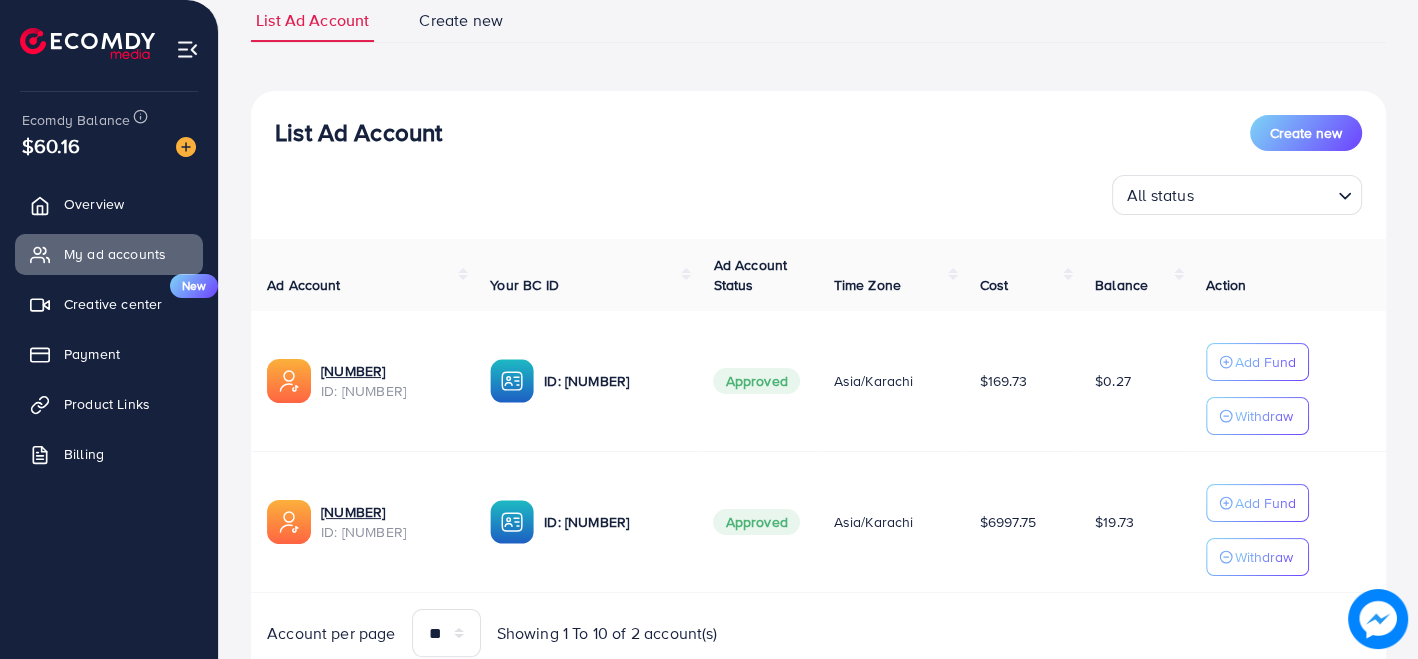 scroll, scrollTop: 223, scrollLeft: 0, axis: vertical 